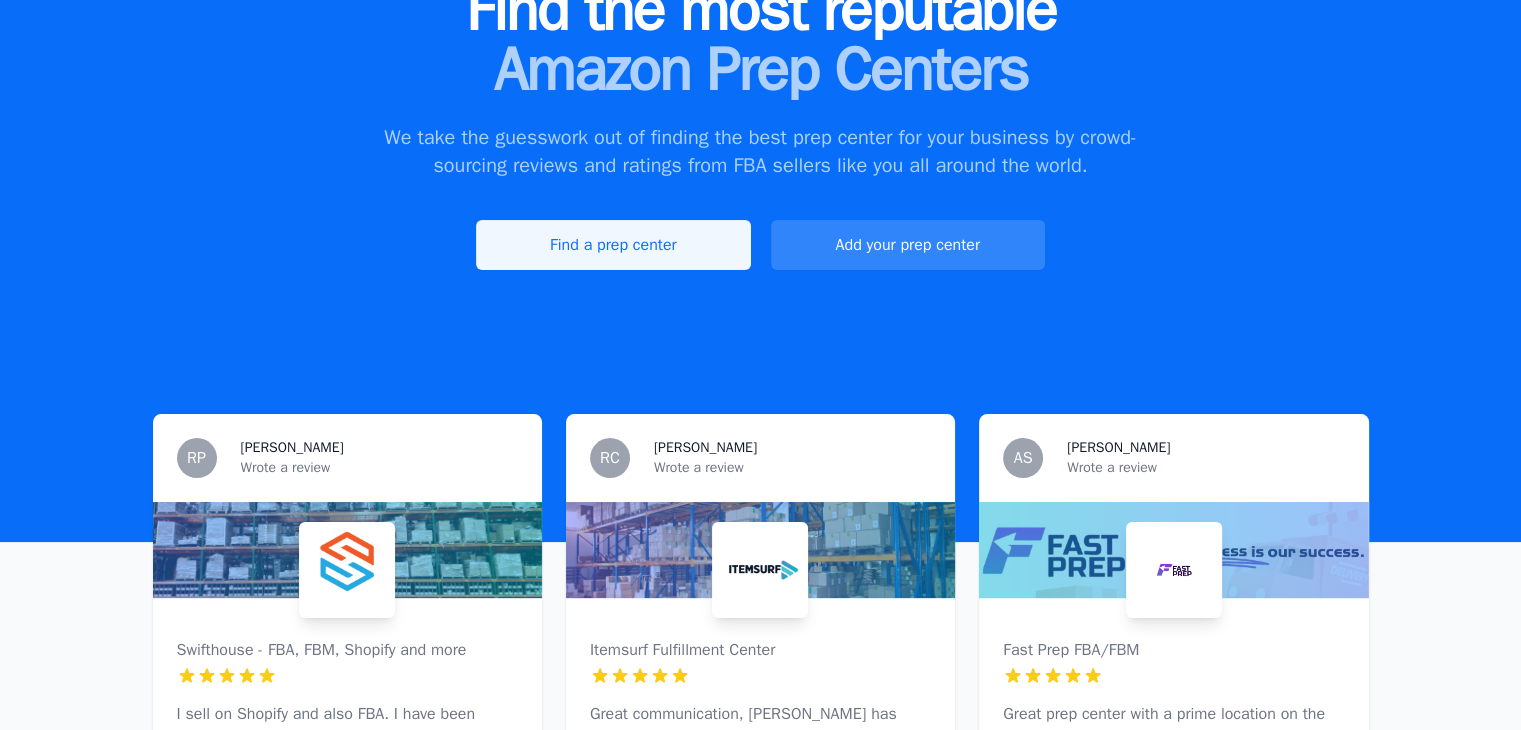 scroll, scrollTop: 460, scrollLeft: 0, axis: vertical 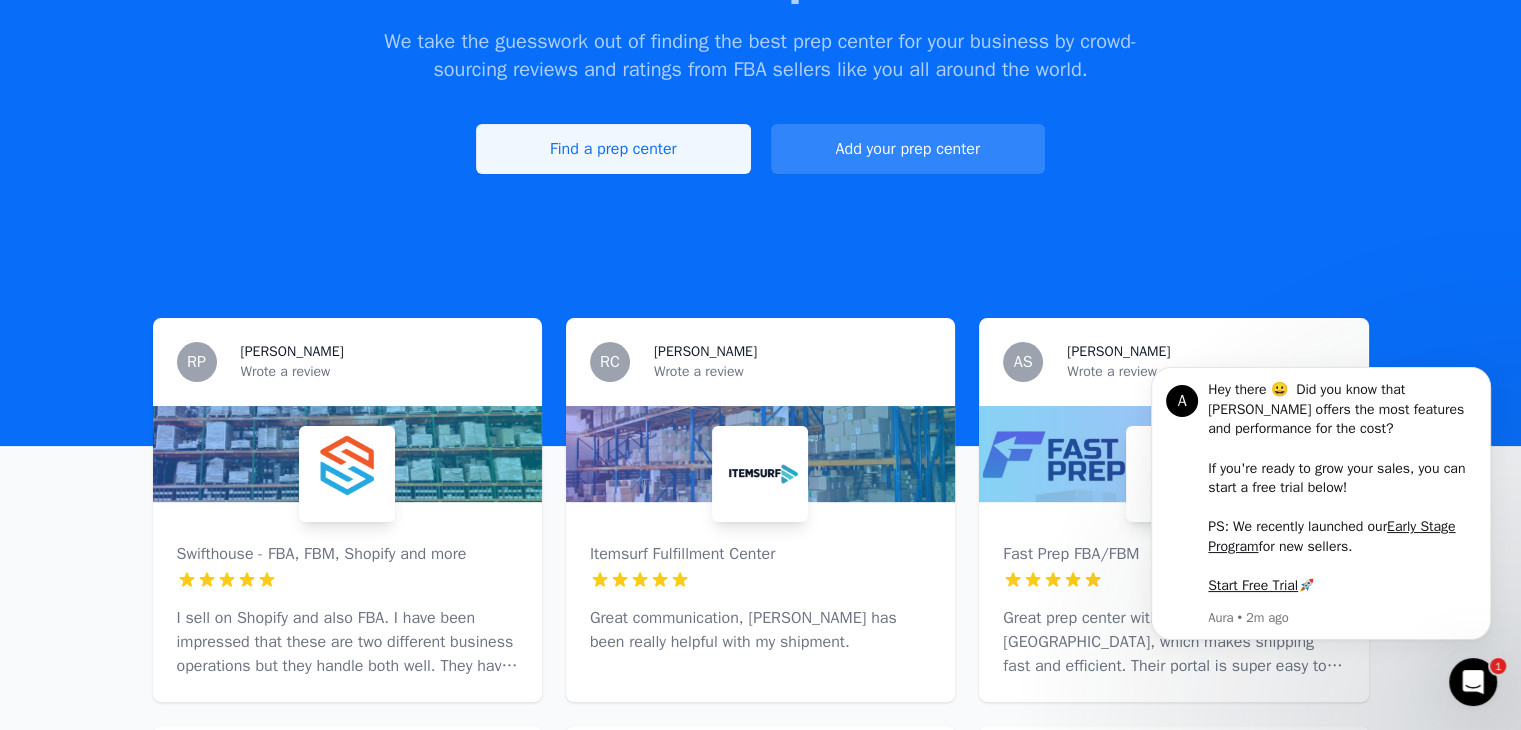 click on "Find a prep center" at bounding box center (613, 149) 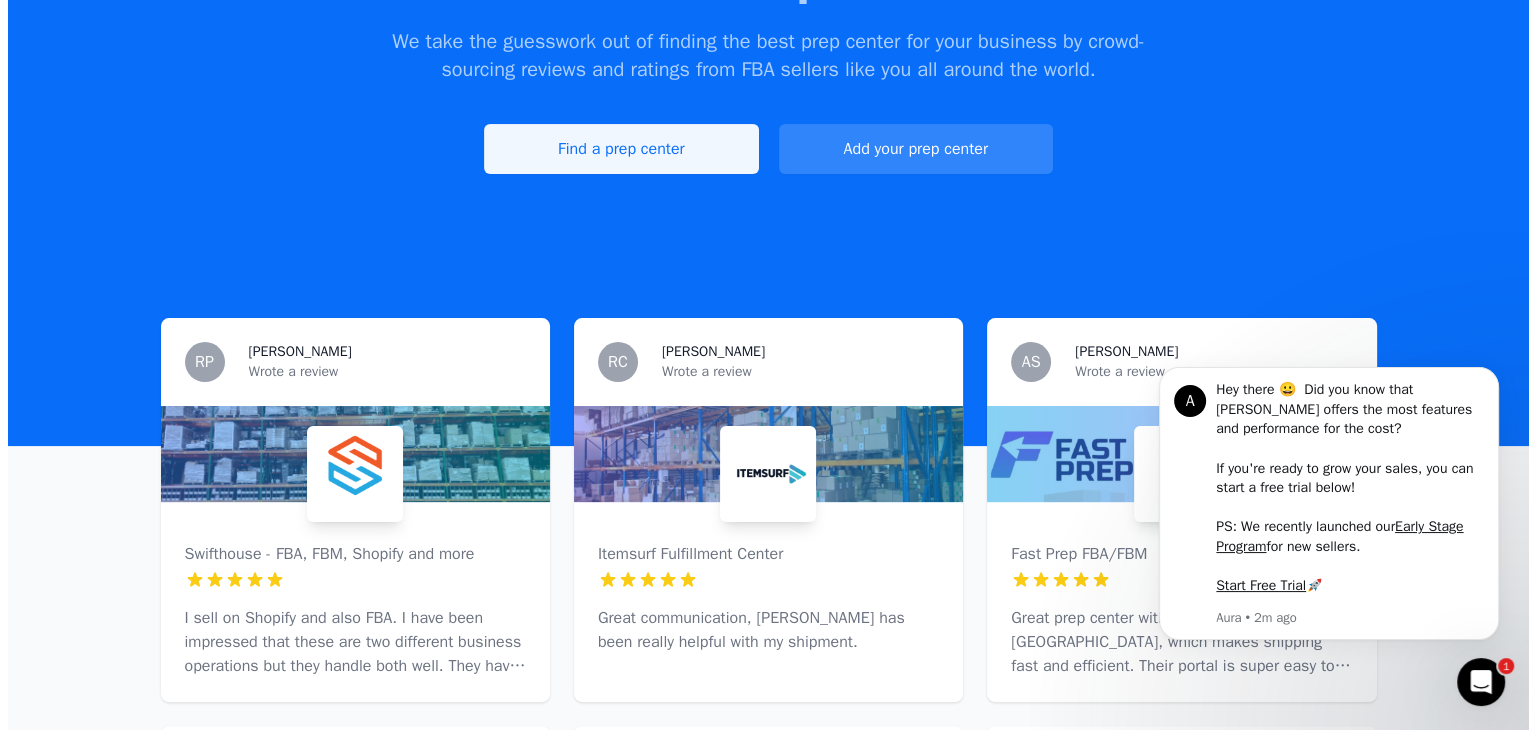 scroll, scrollTop: 0, scrollLeft: 0, axis: both 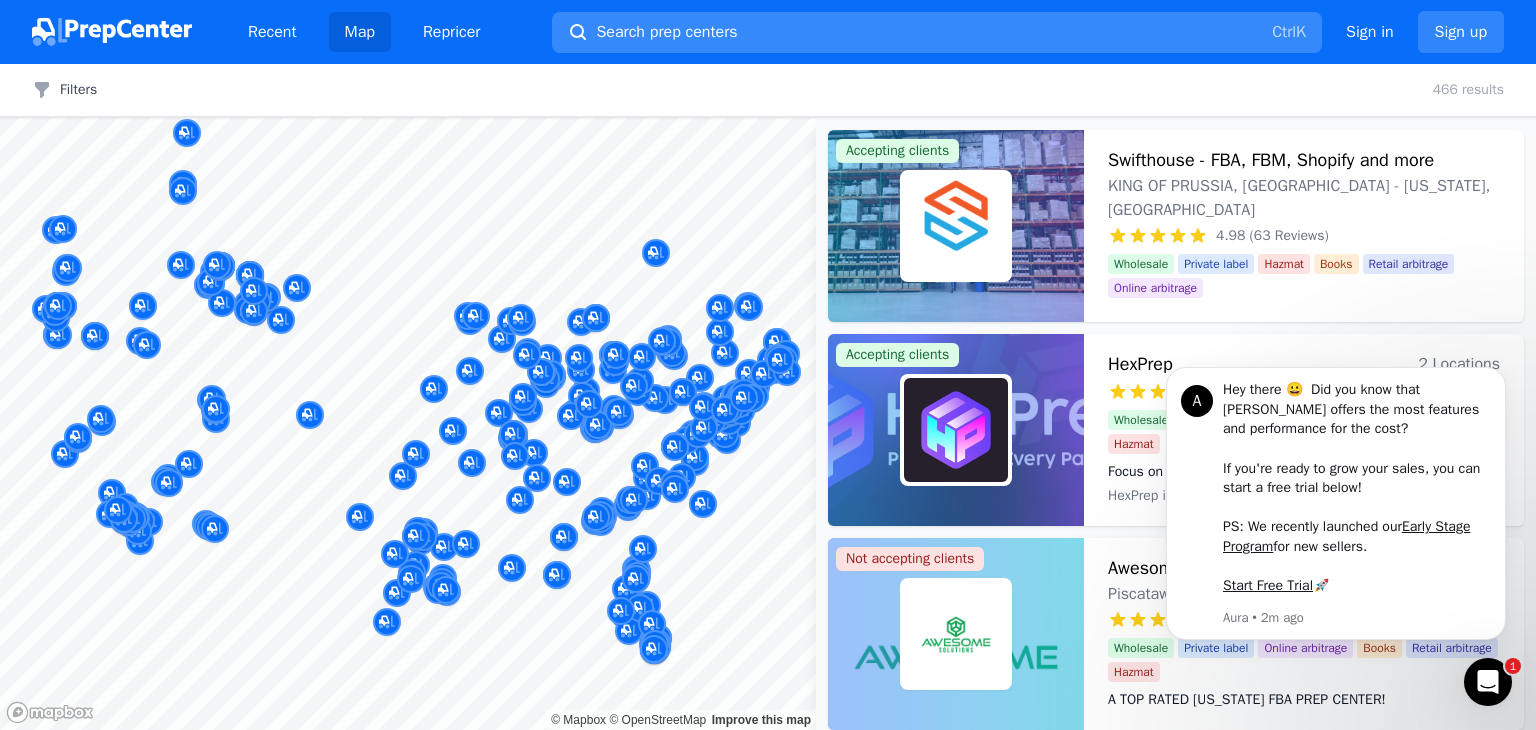 click on "Search prep centers" at bounding box center [666, 32] 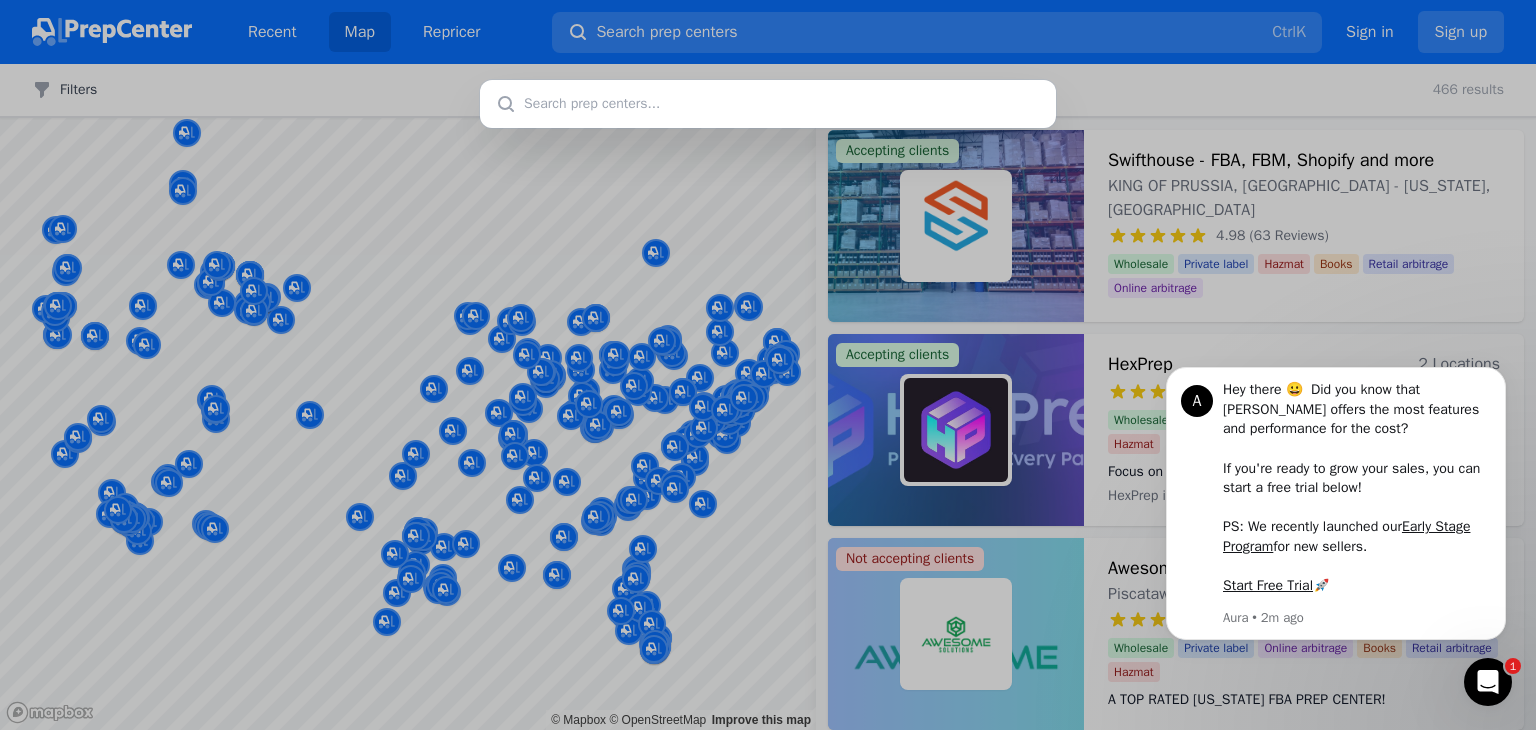 click at bounding box center (768, 104) 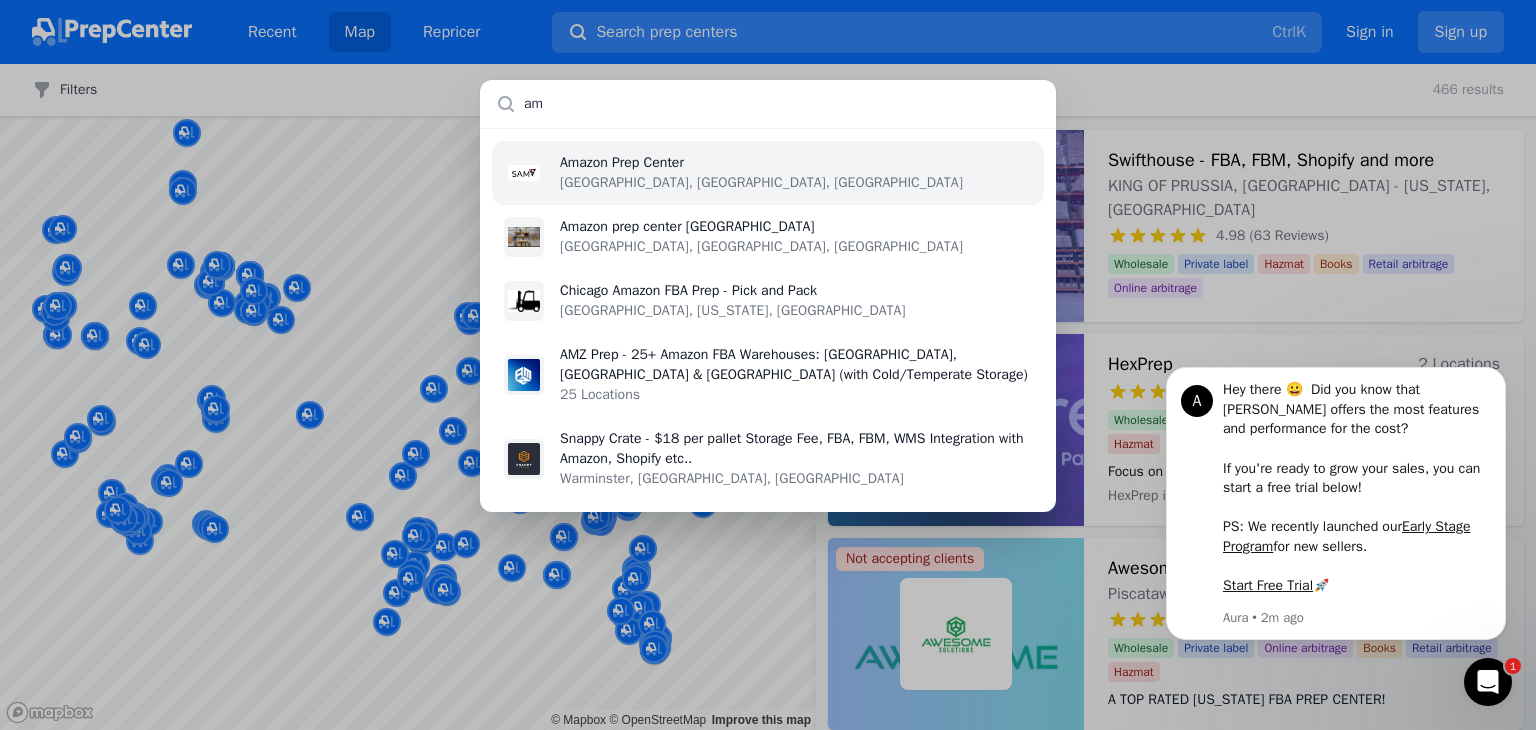 type on "a" 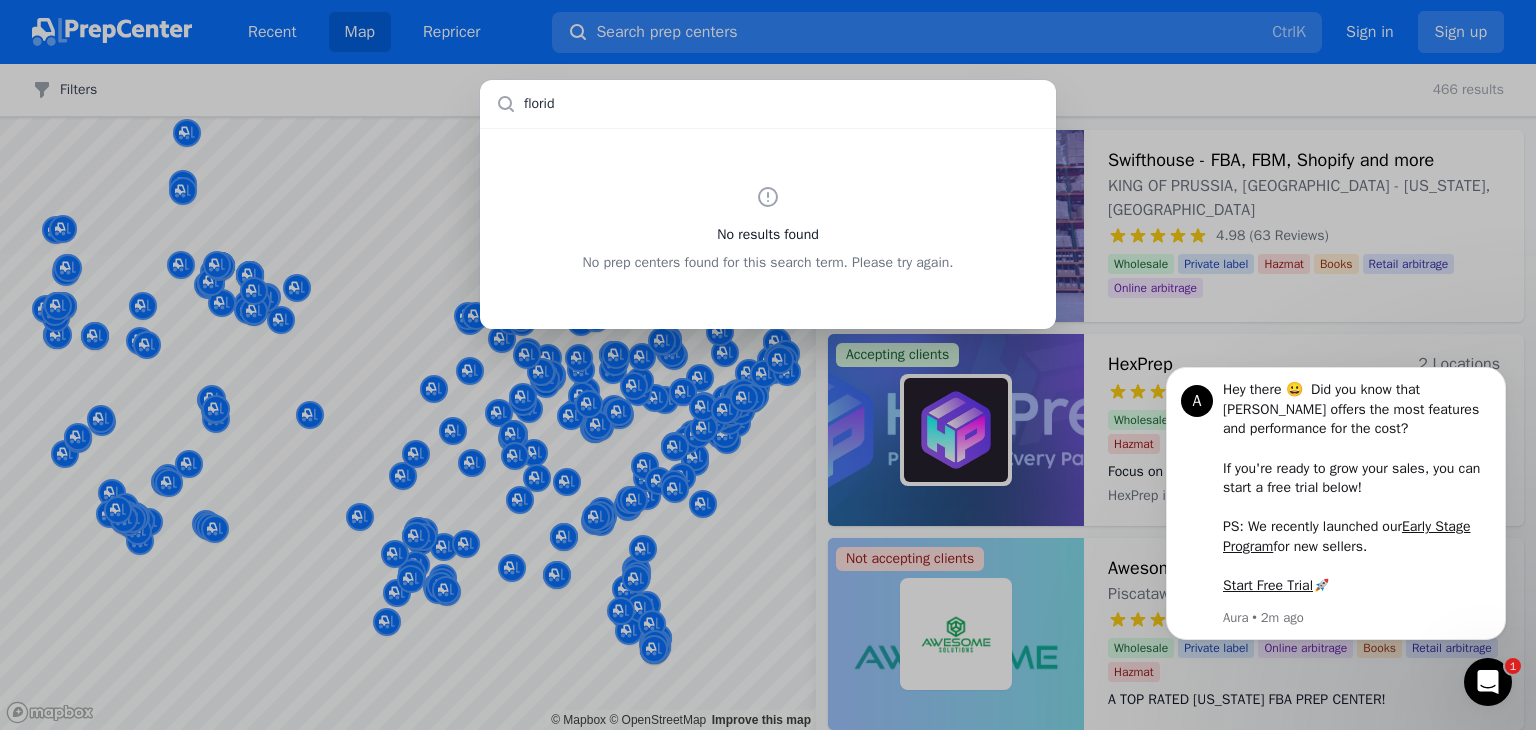 type on "[US_STATE]" 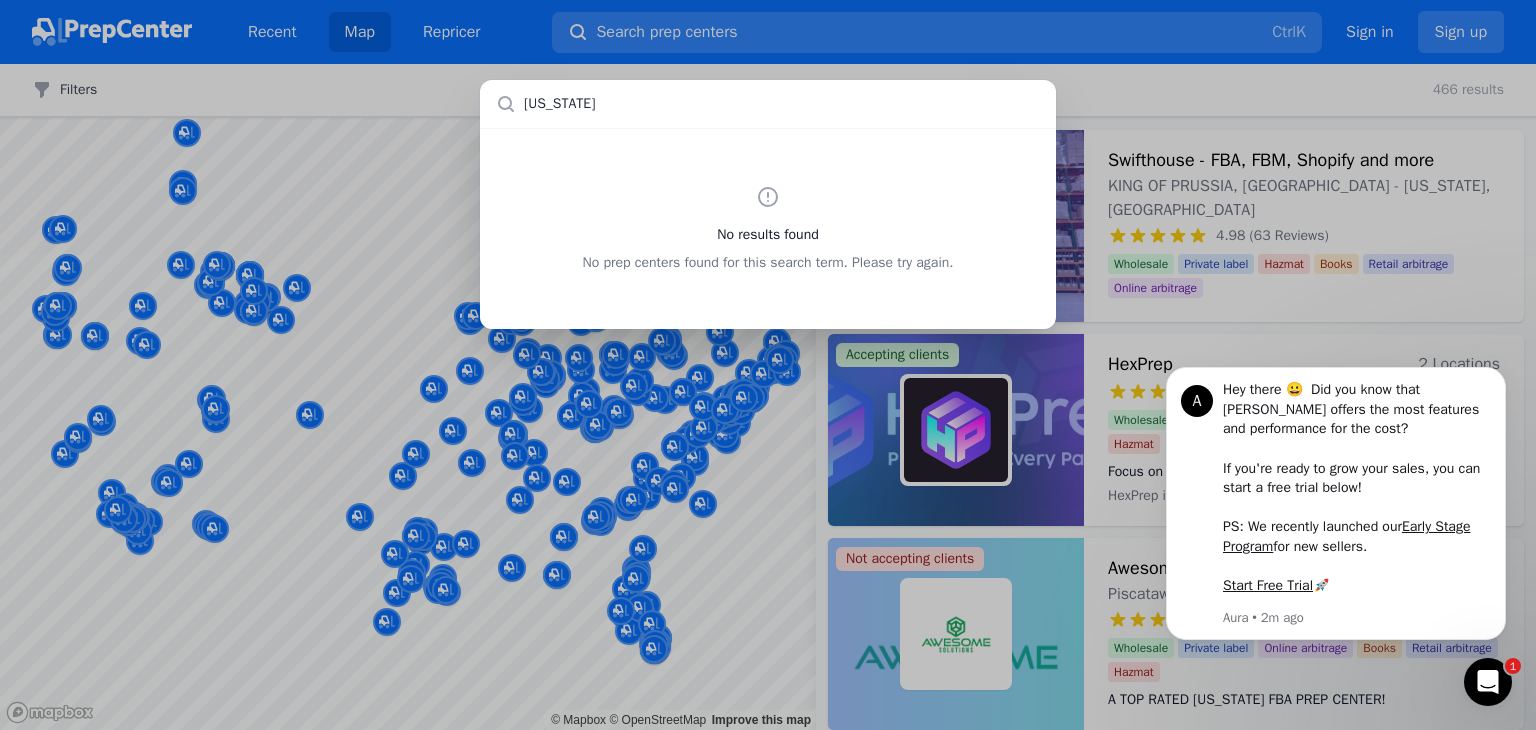 click on "[US_STATE]" at bounding box center [768, 104] 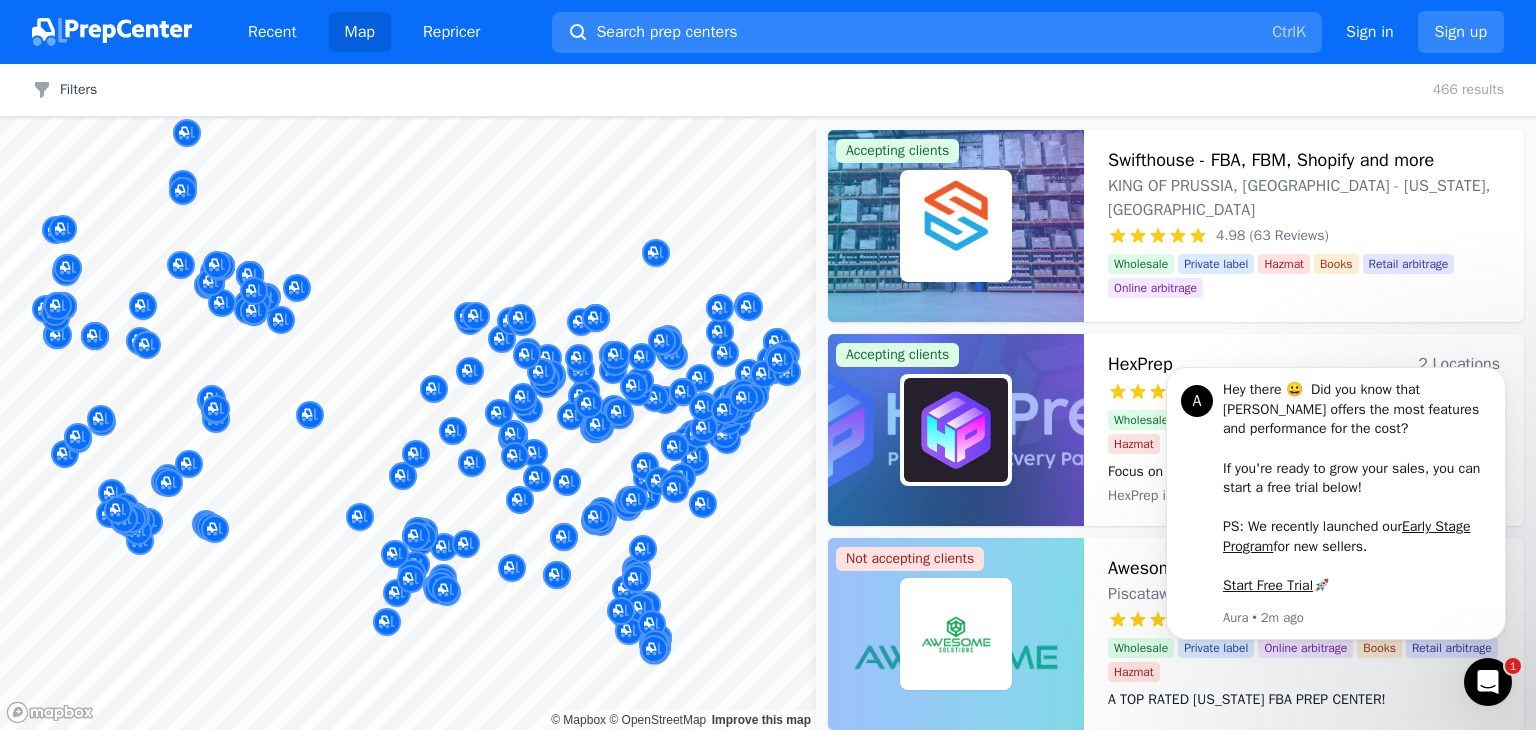 click at bounding box center [768, 365] 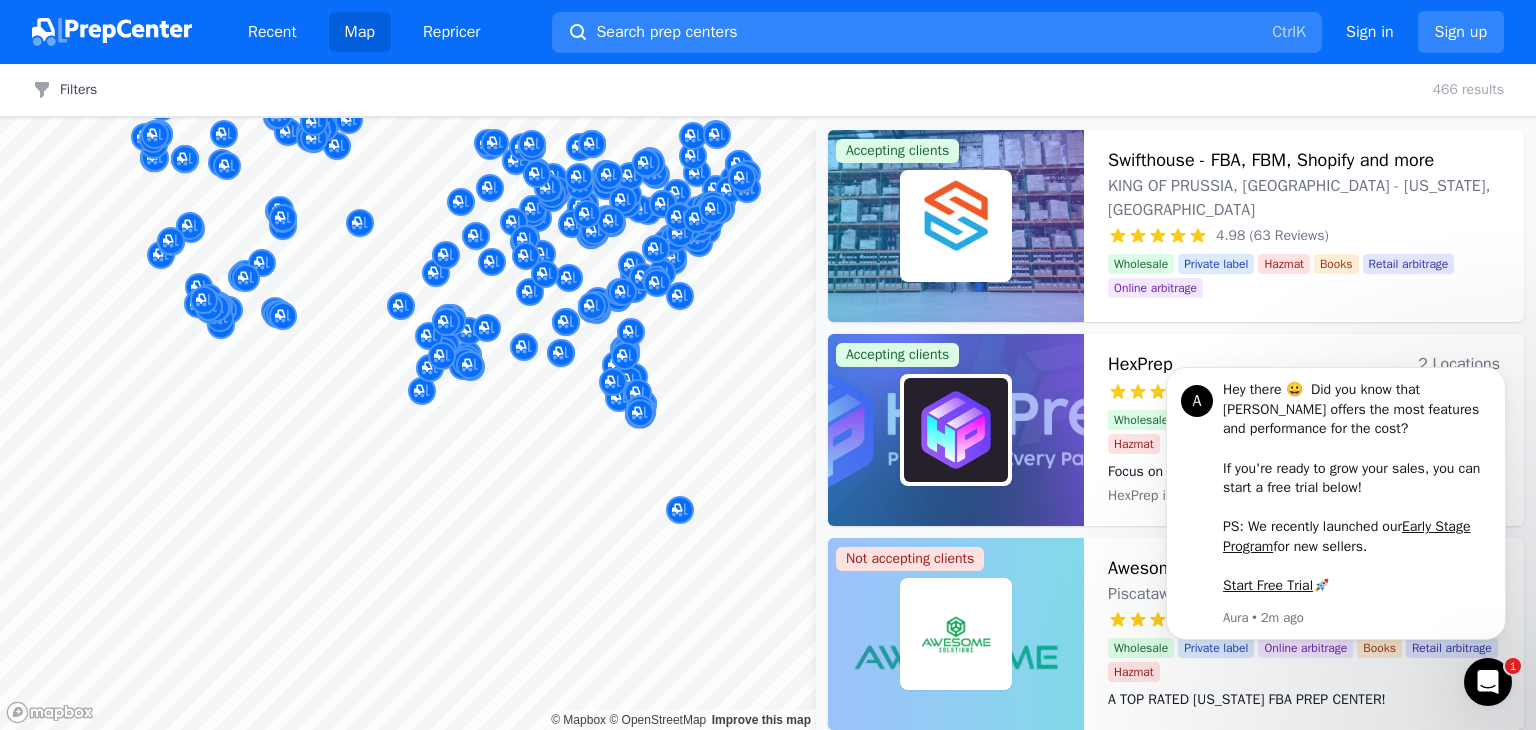 click on "Recent Map Repricer Search prep centers Ctrl  K Open main menu Sign in Sign up" at bounding box center (768, 32) 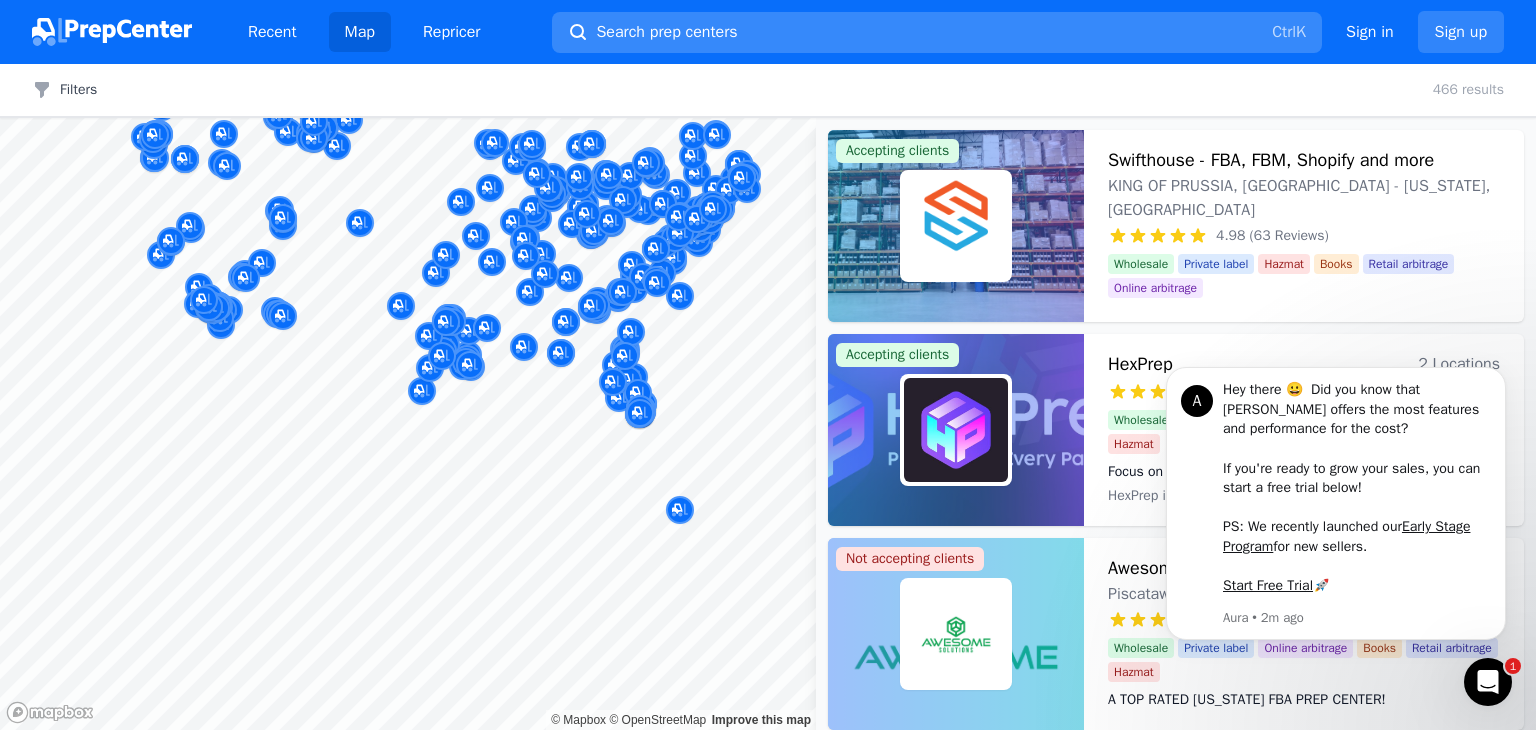 click on "Search prep centers" at bounding box center (666, 32) 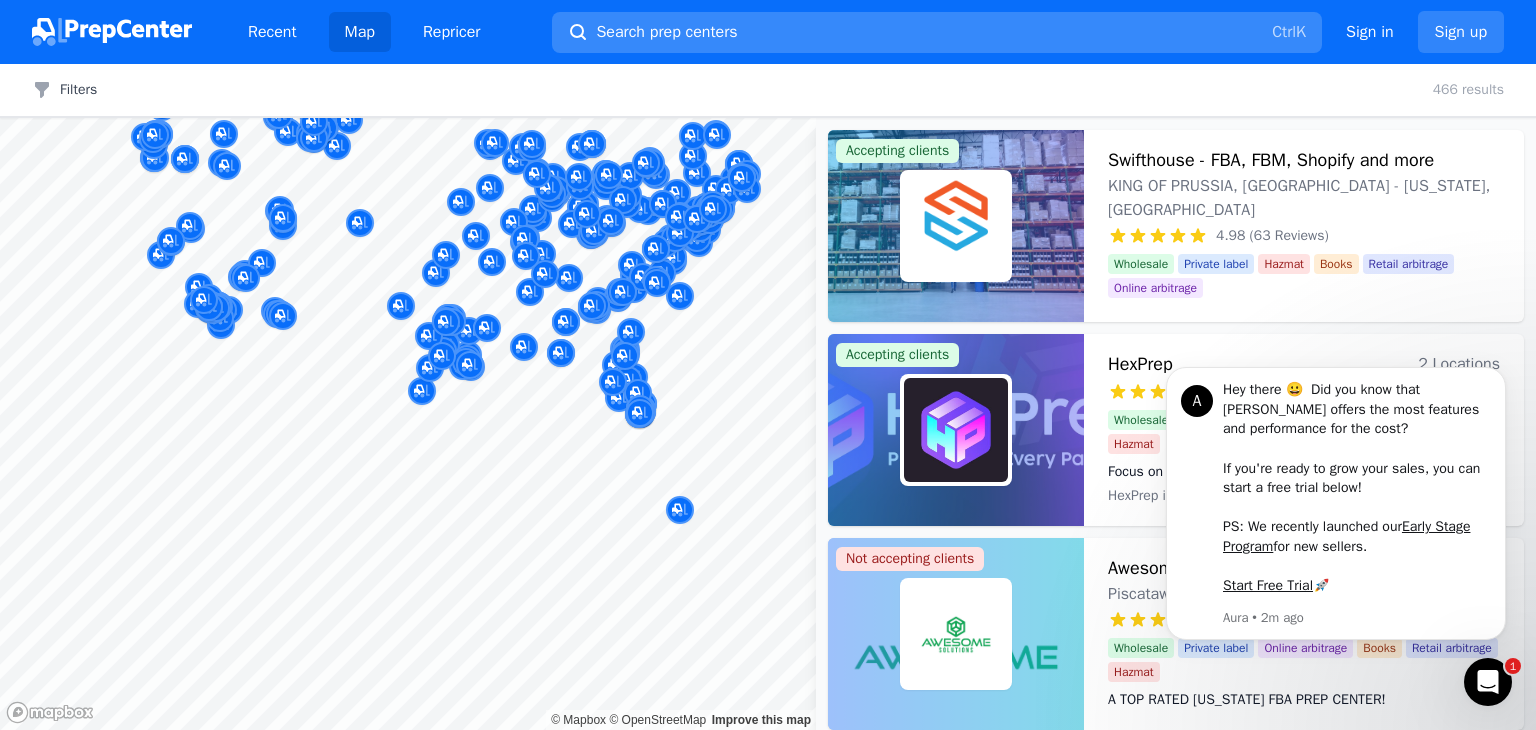 click at bounding box center (768, 365) 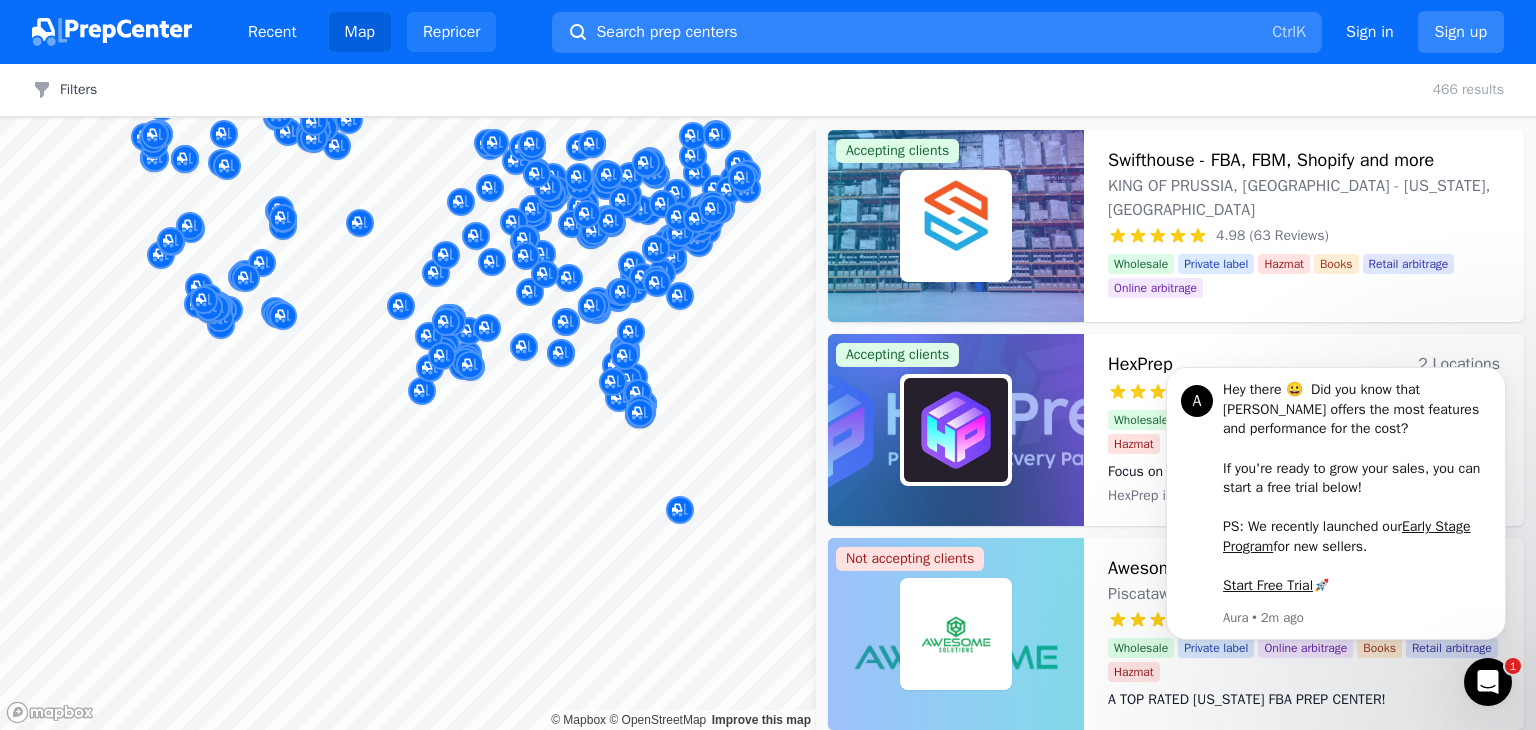 click on "Repricer" at bounding box center [452, 32] 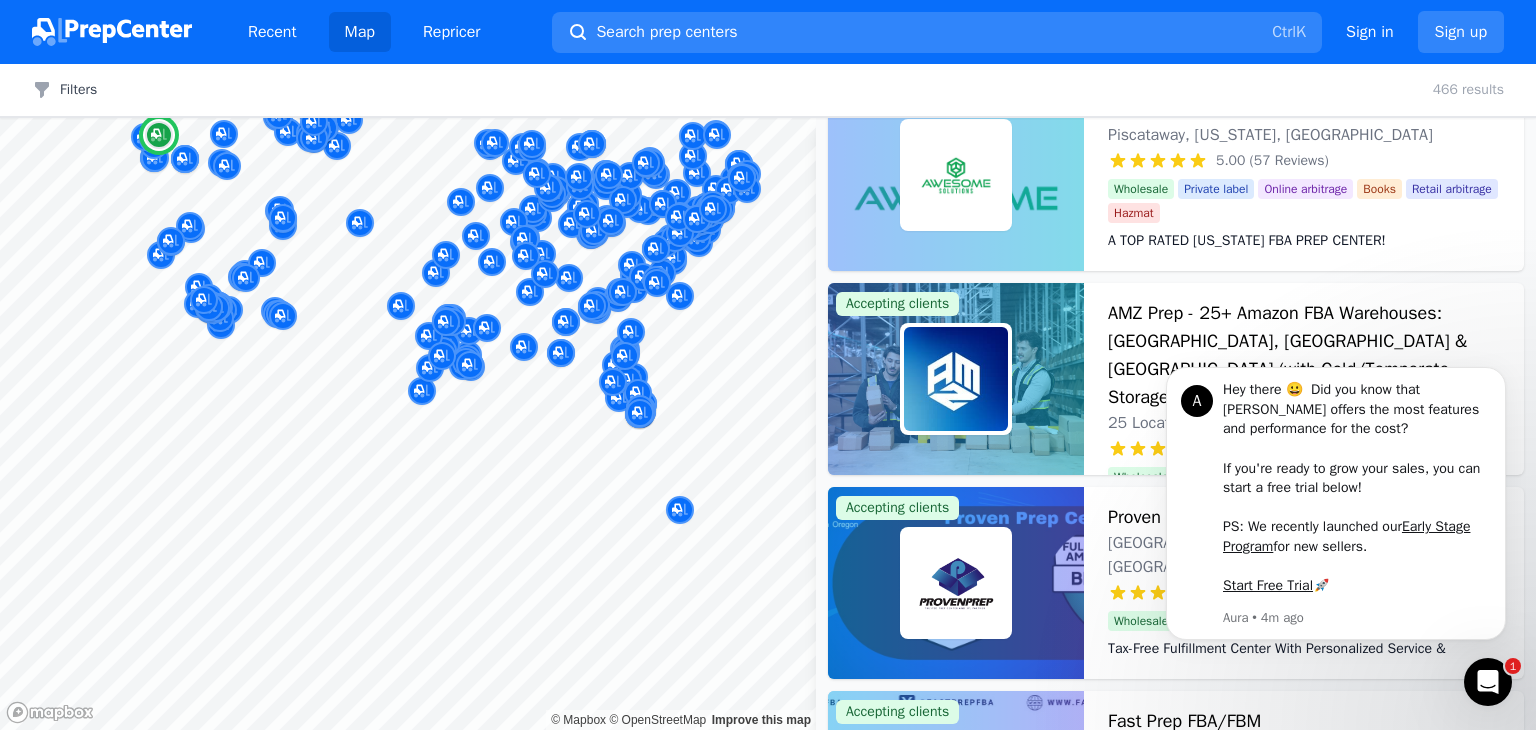 scroll, scrollTop: 458, scrollLeft: 0, axis: vertical 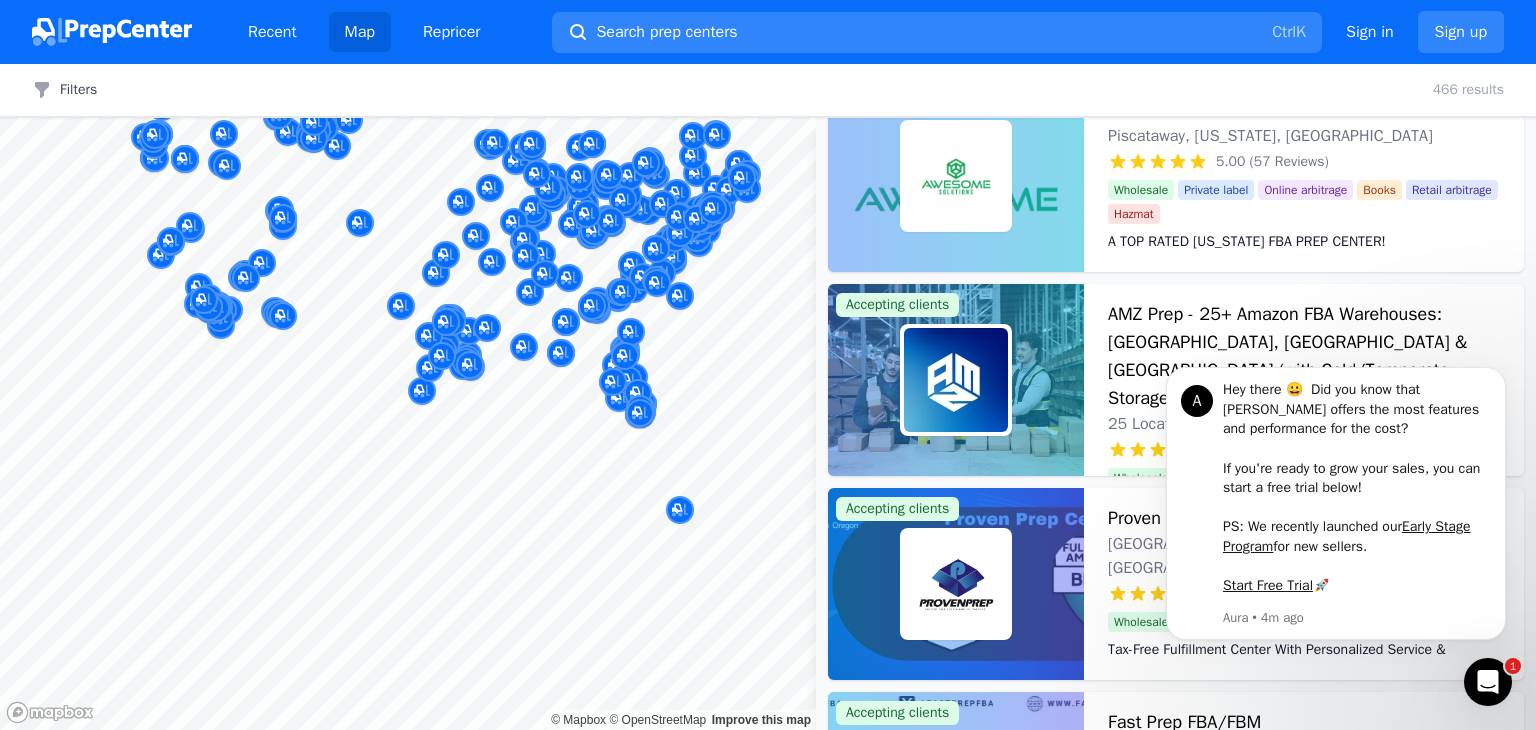 click at bounding box center (1488, 682) 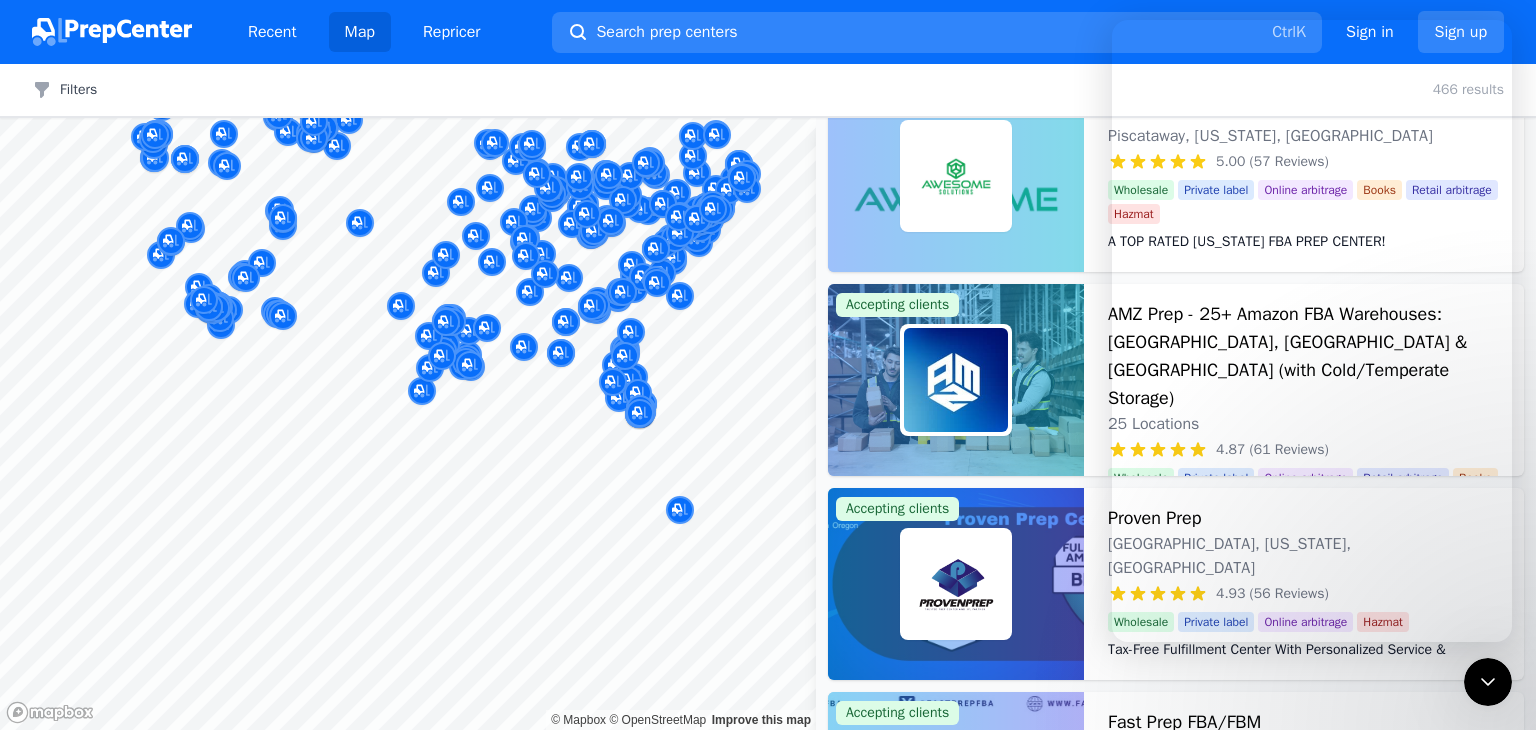 click 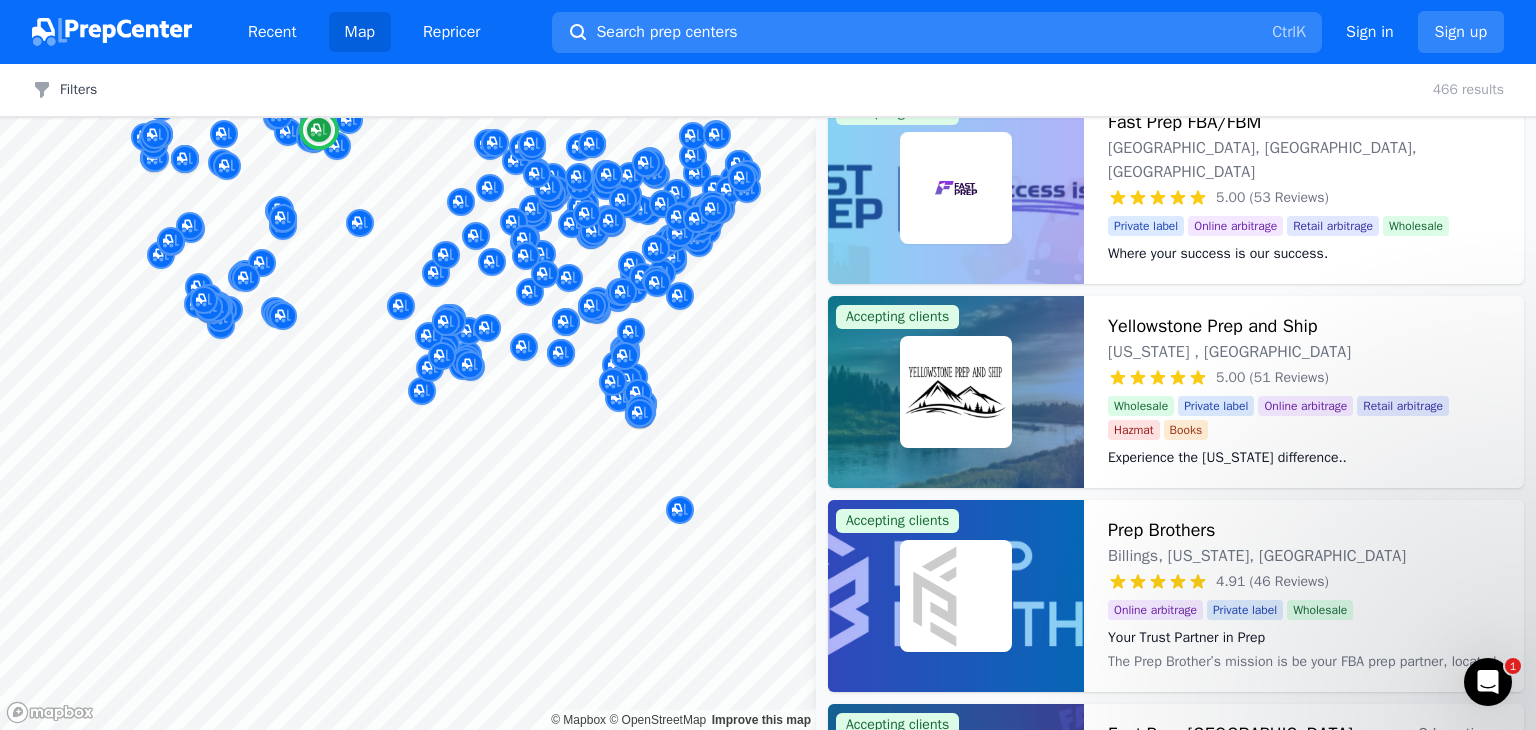 scroll, scrollTop: 1175, scrollLeft: 0, axis: vertical 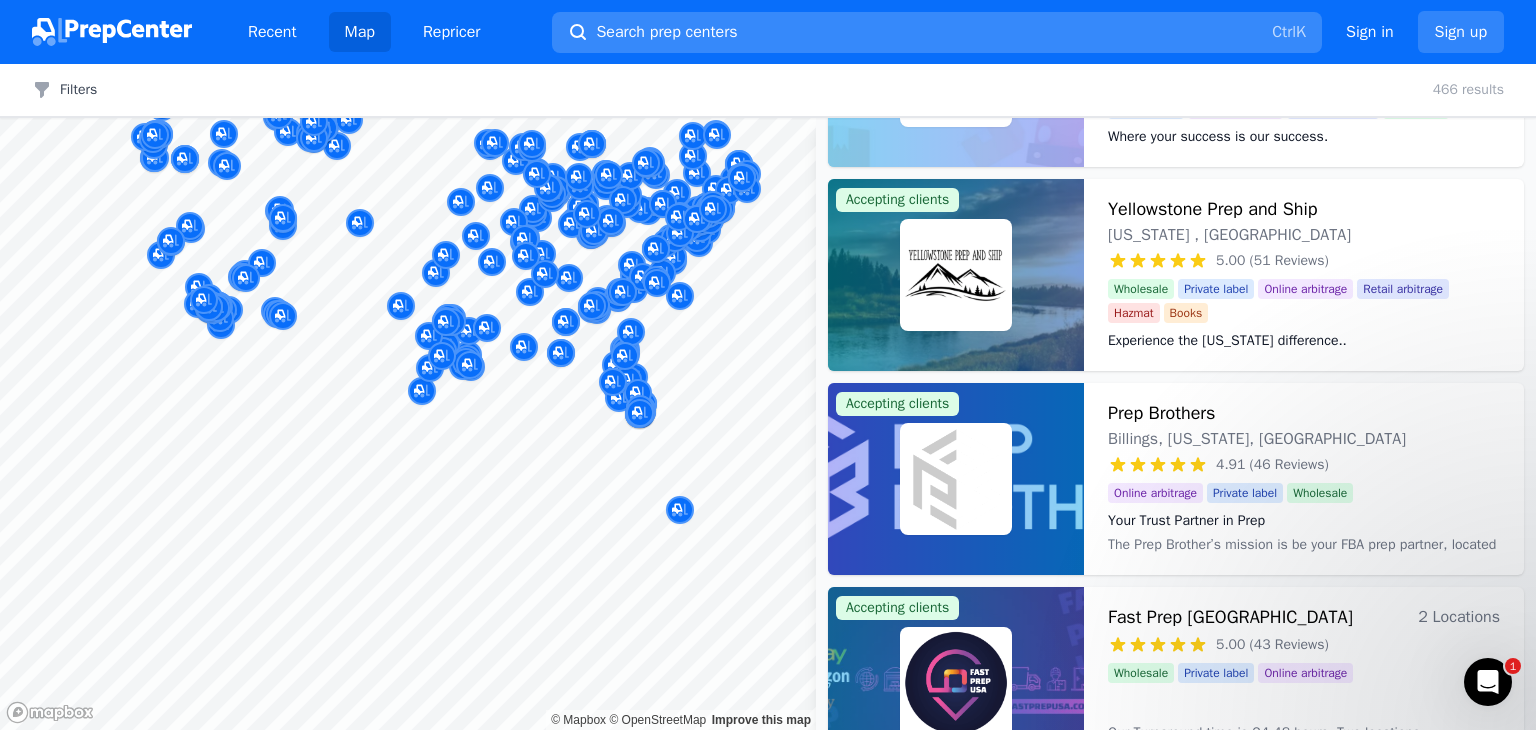 click on "Search prep centers Ctrl  K" at bounding box center [937, 32] 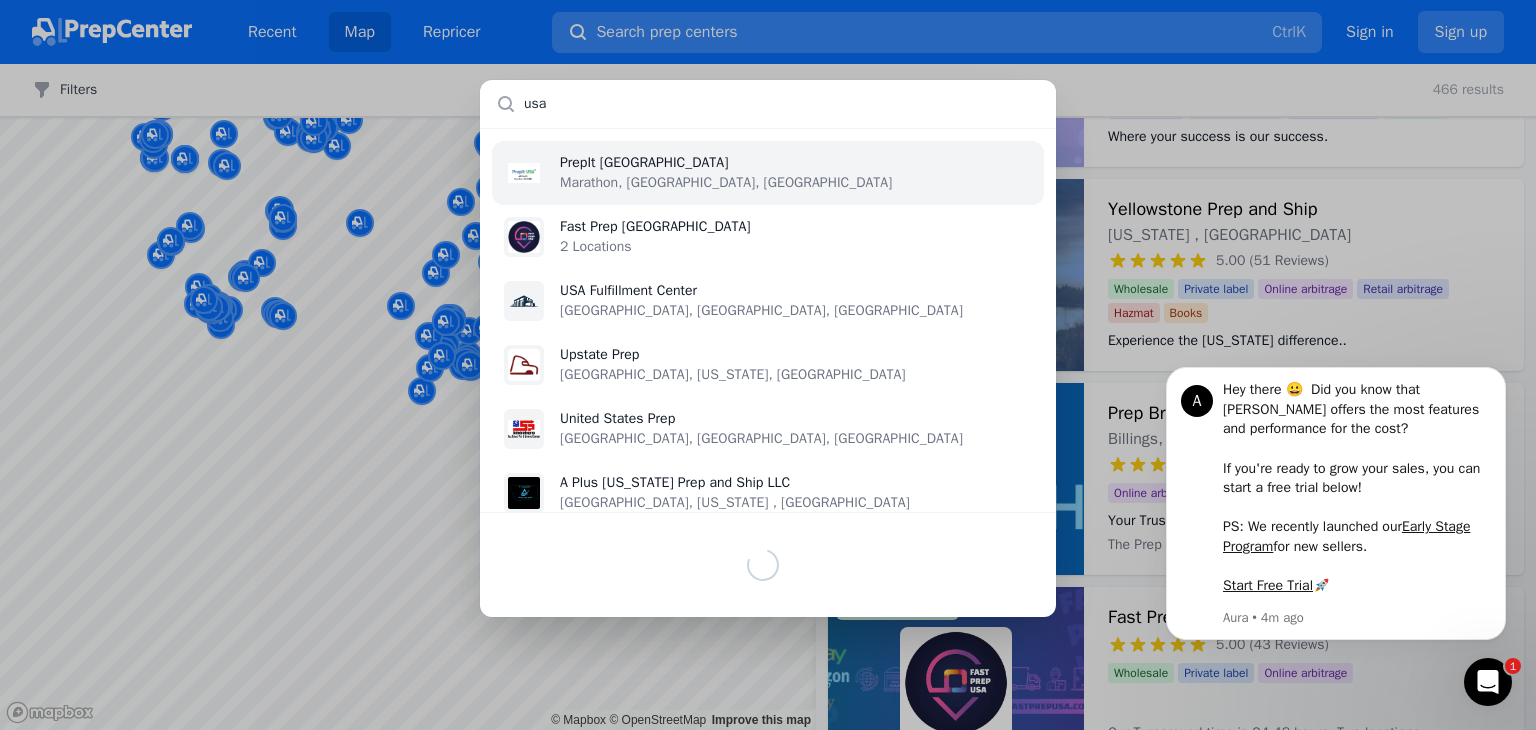 scroll, scrollTop: 0, scrollLeft: 0, axis: both 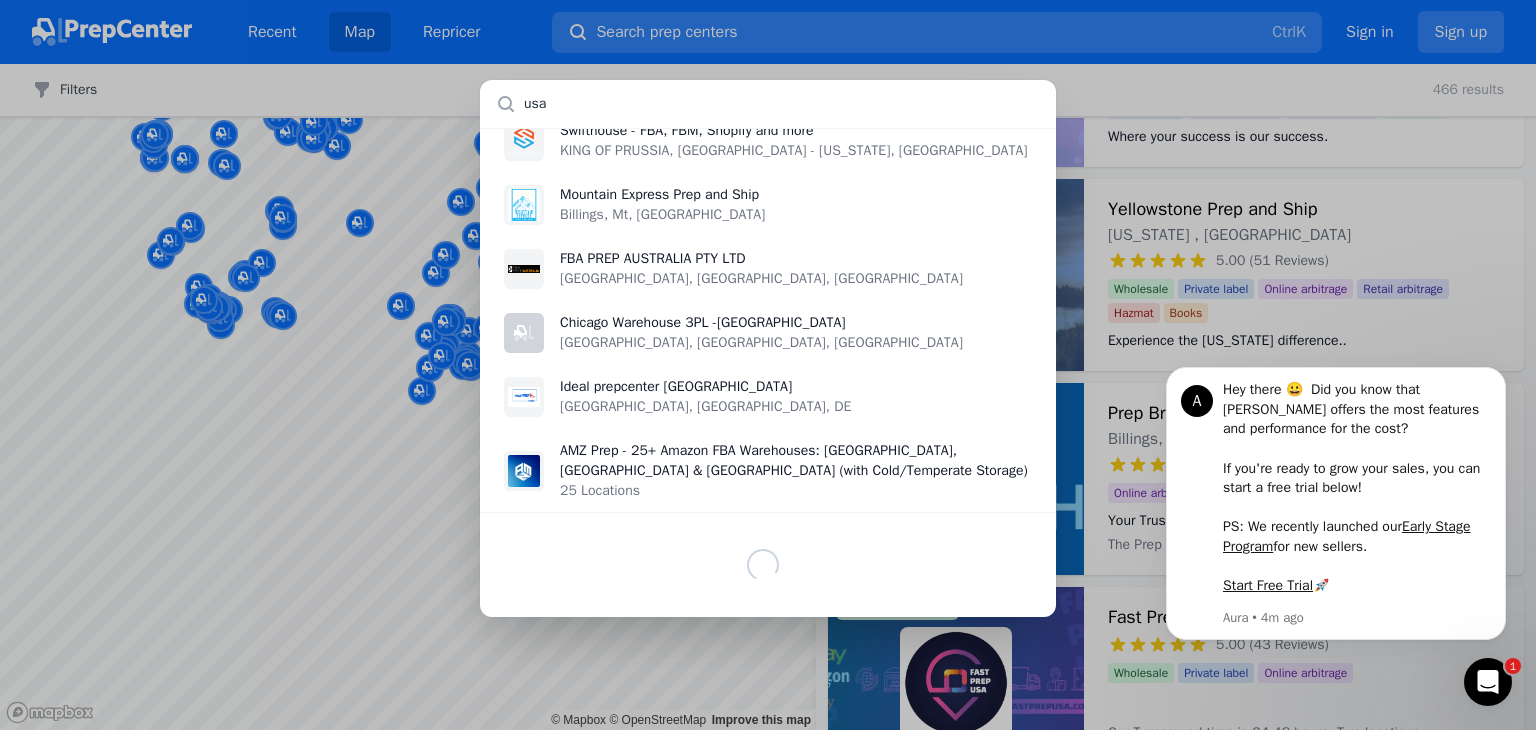 type on "usa" 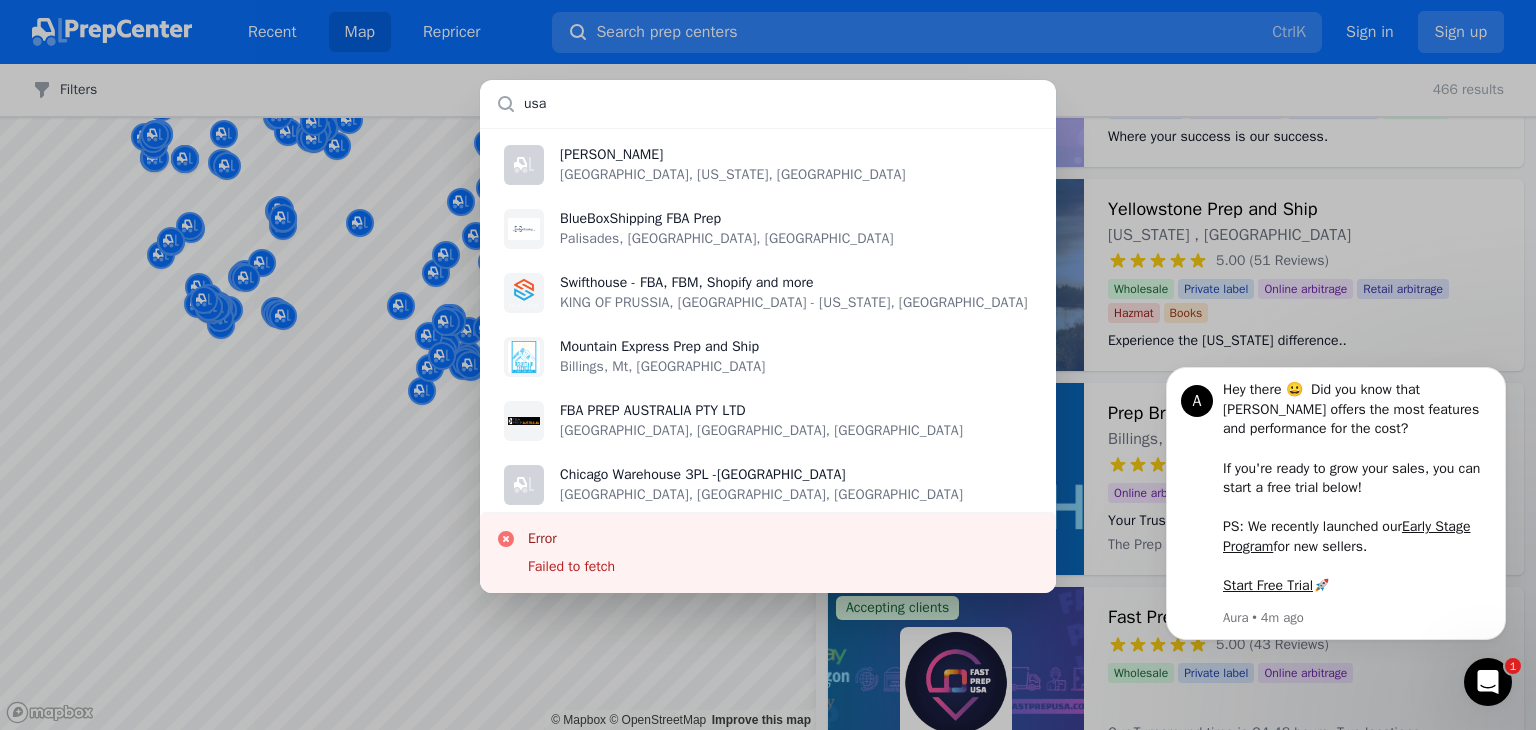 scroll, scrollTop: 556, scrollLeft: 0, axis: vertical 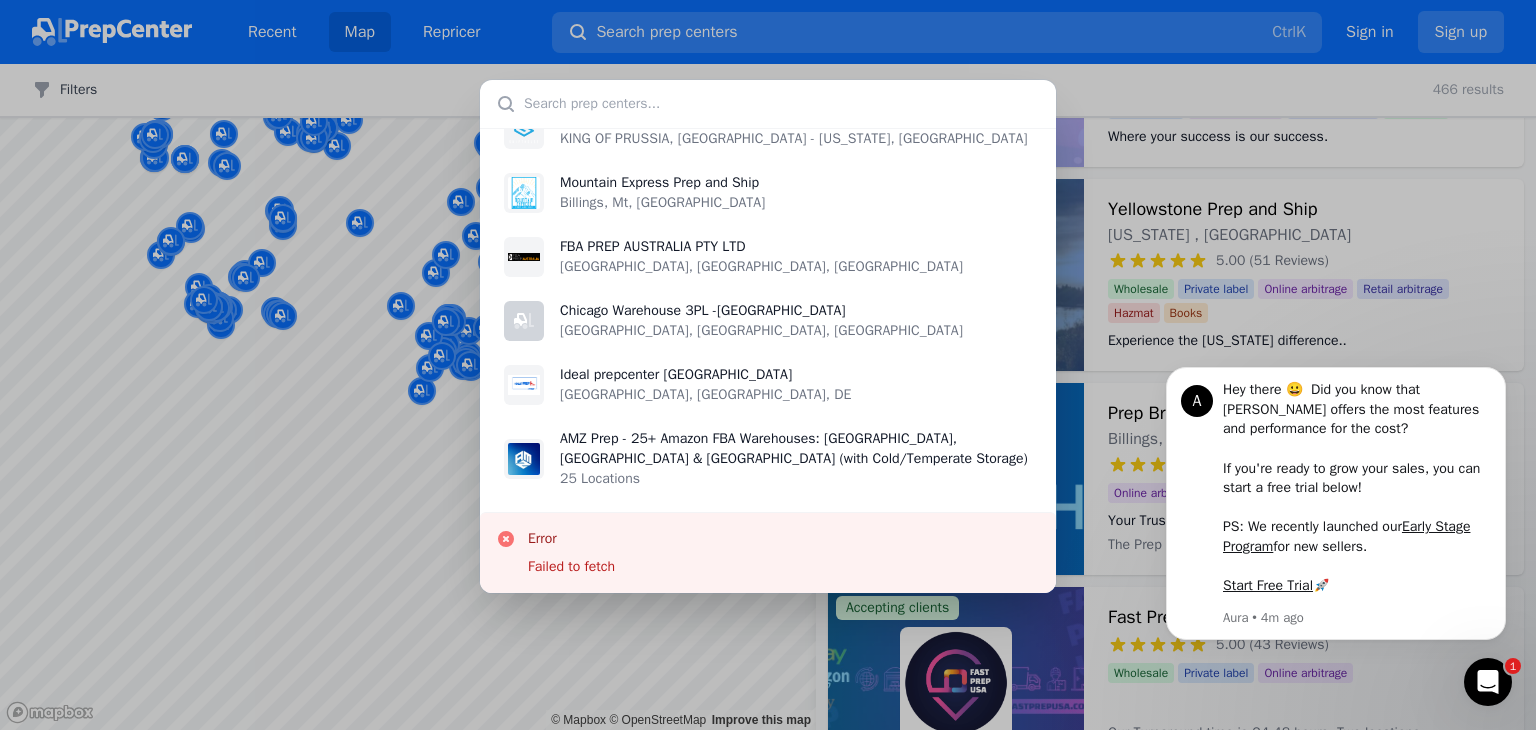 click 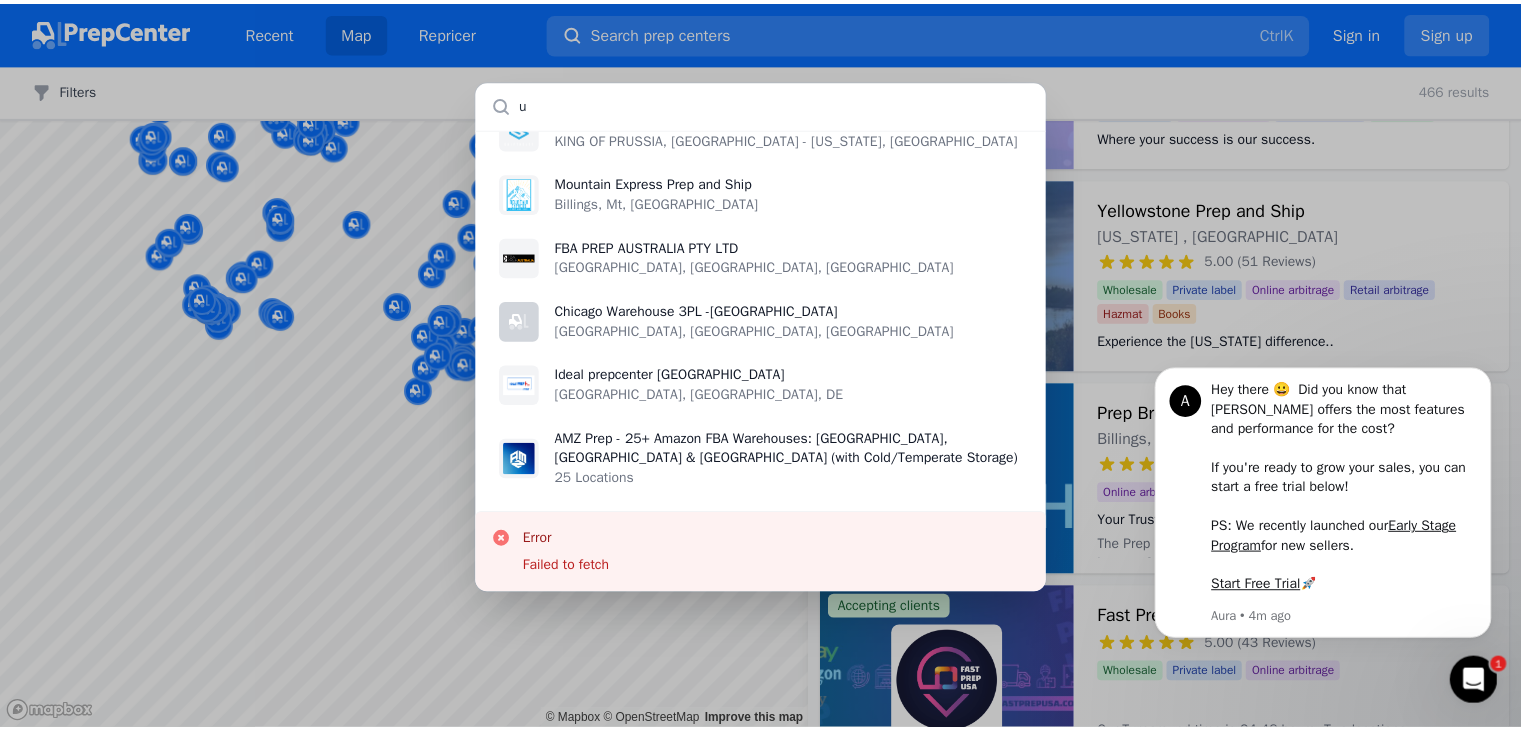 scroll, scrollTop: 0, scrollLeft: 0, axis: both 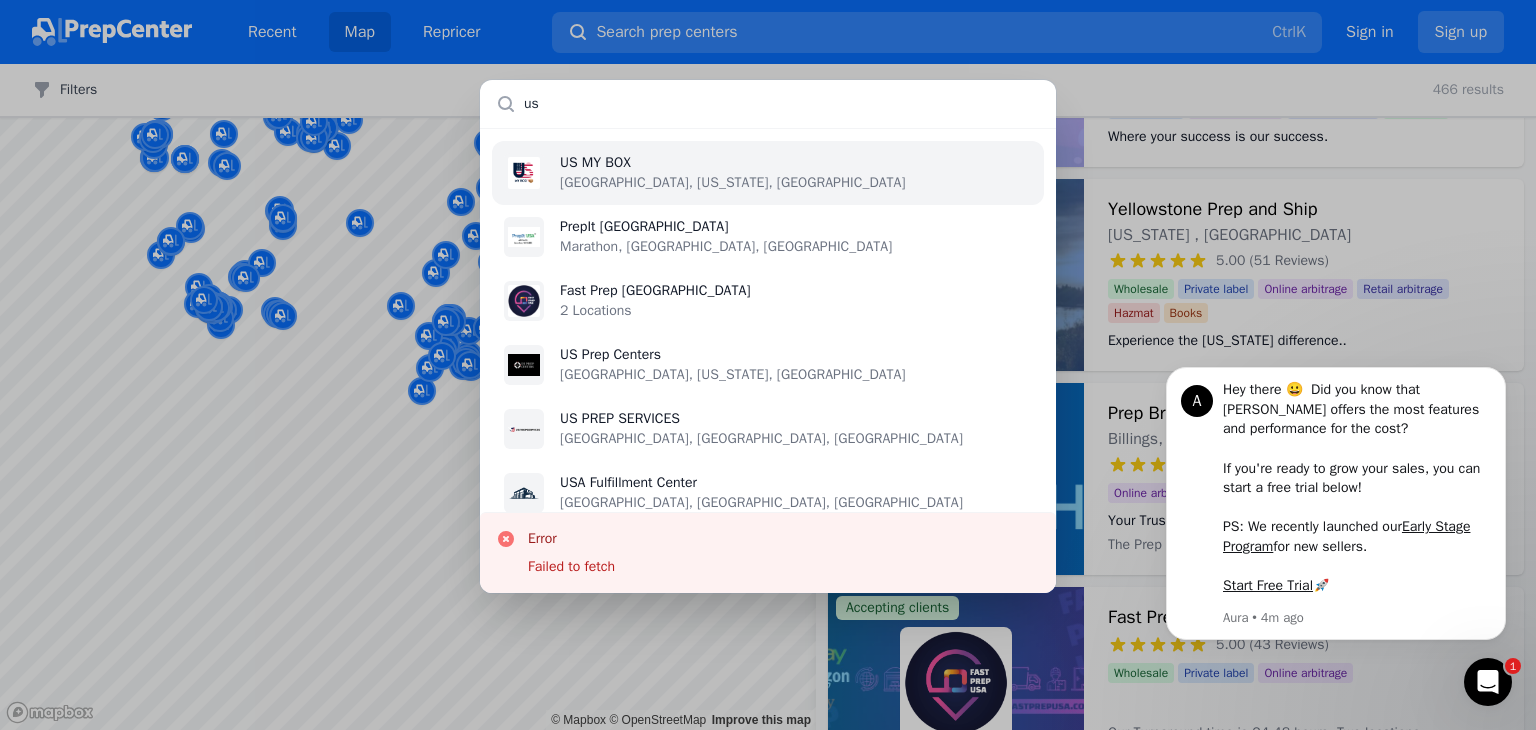 type on "usa" 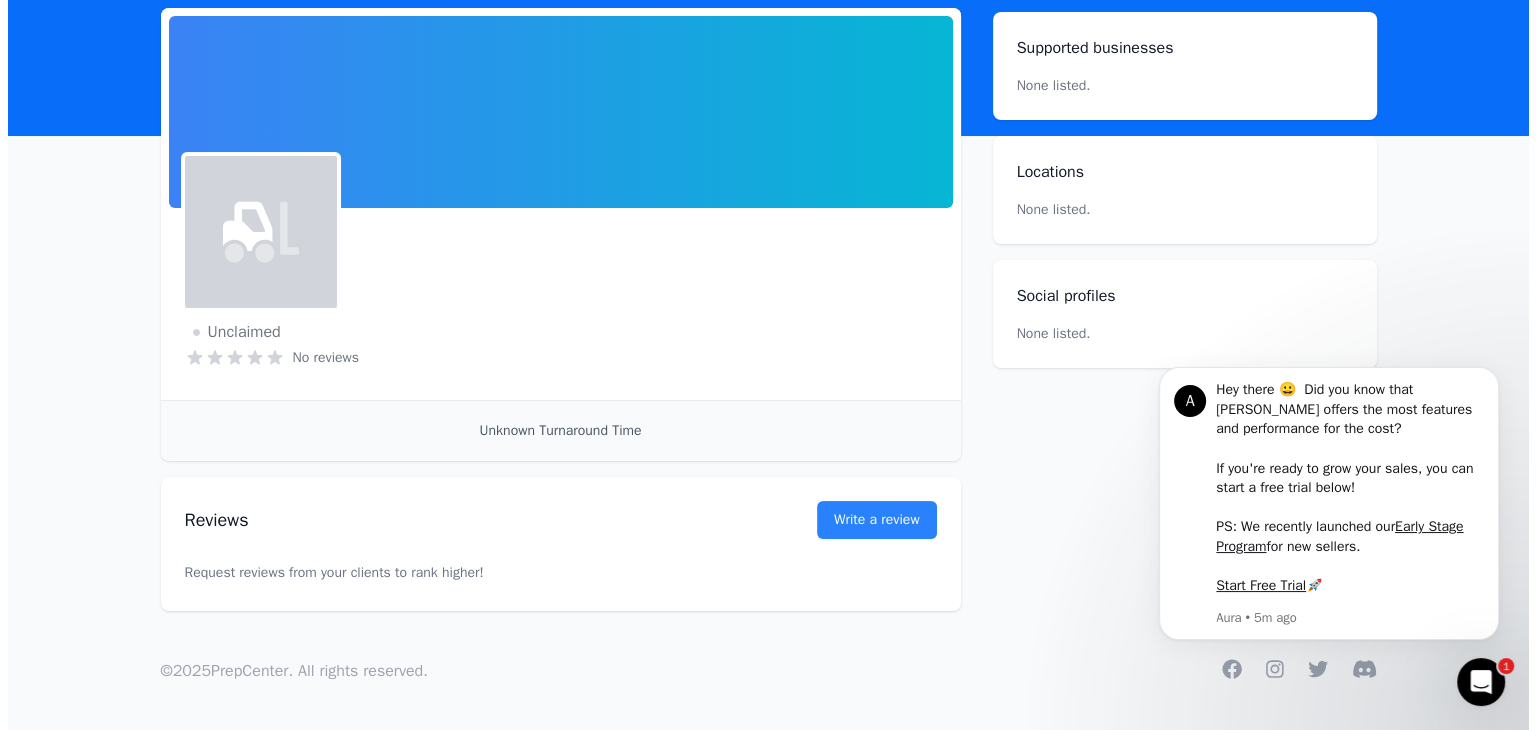 scroll, scrollTop: 0, scrollLeft: 0, axis: both 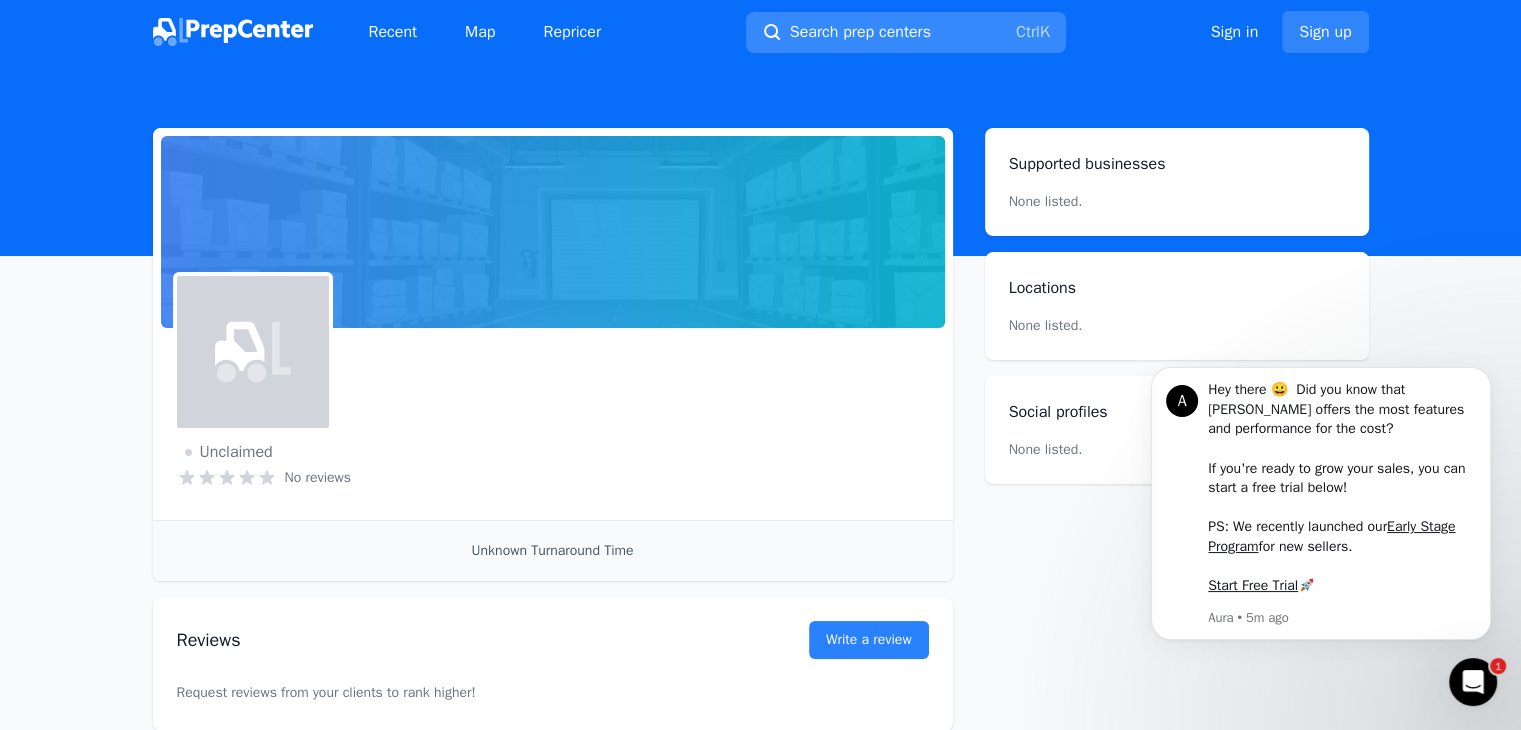 click on "Search prep centers" at bounding box center (860, 32) 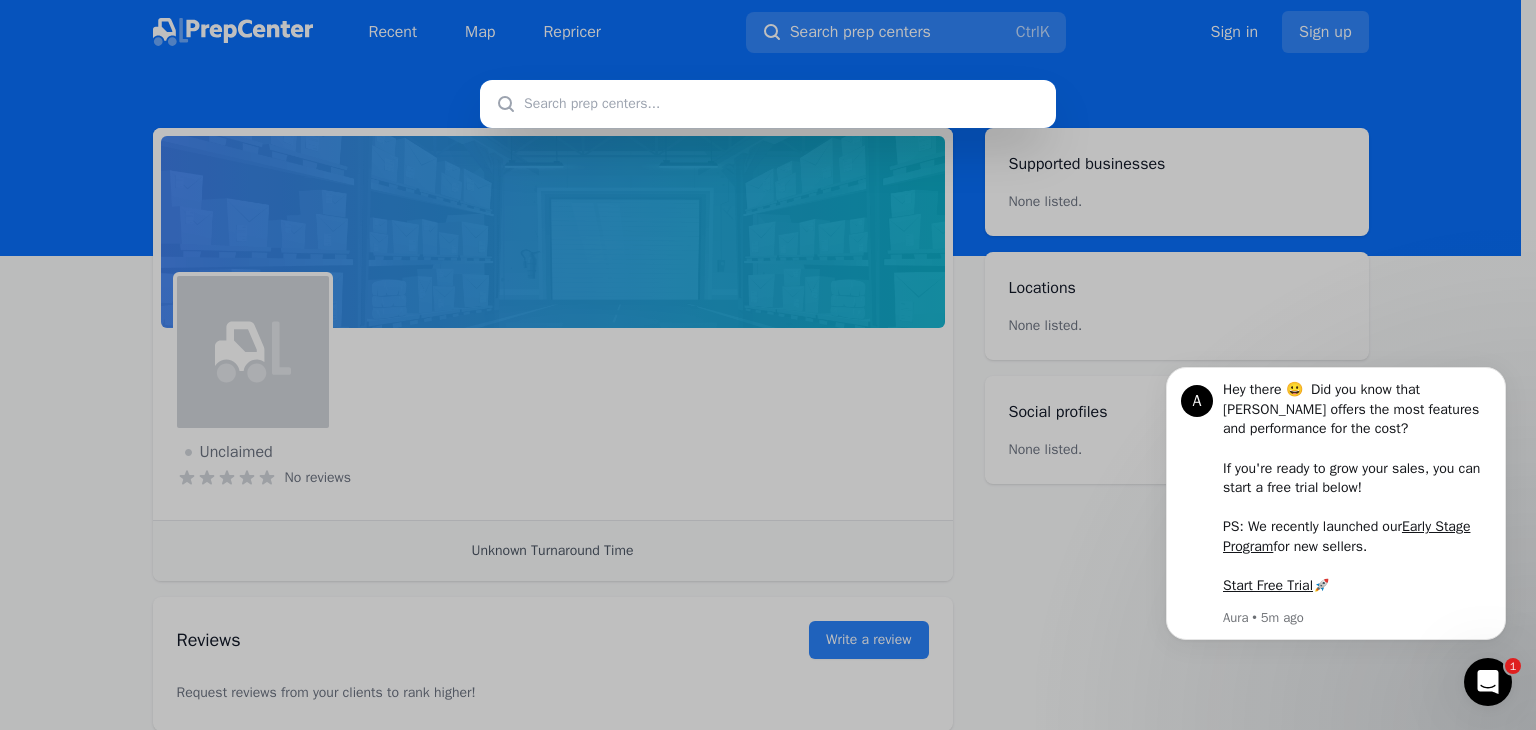 click at bounding box center [768, 104] 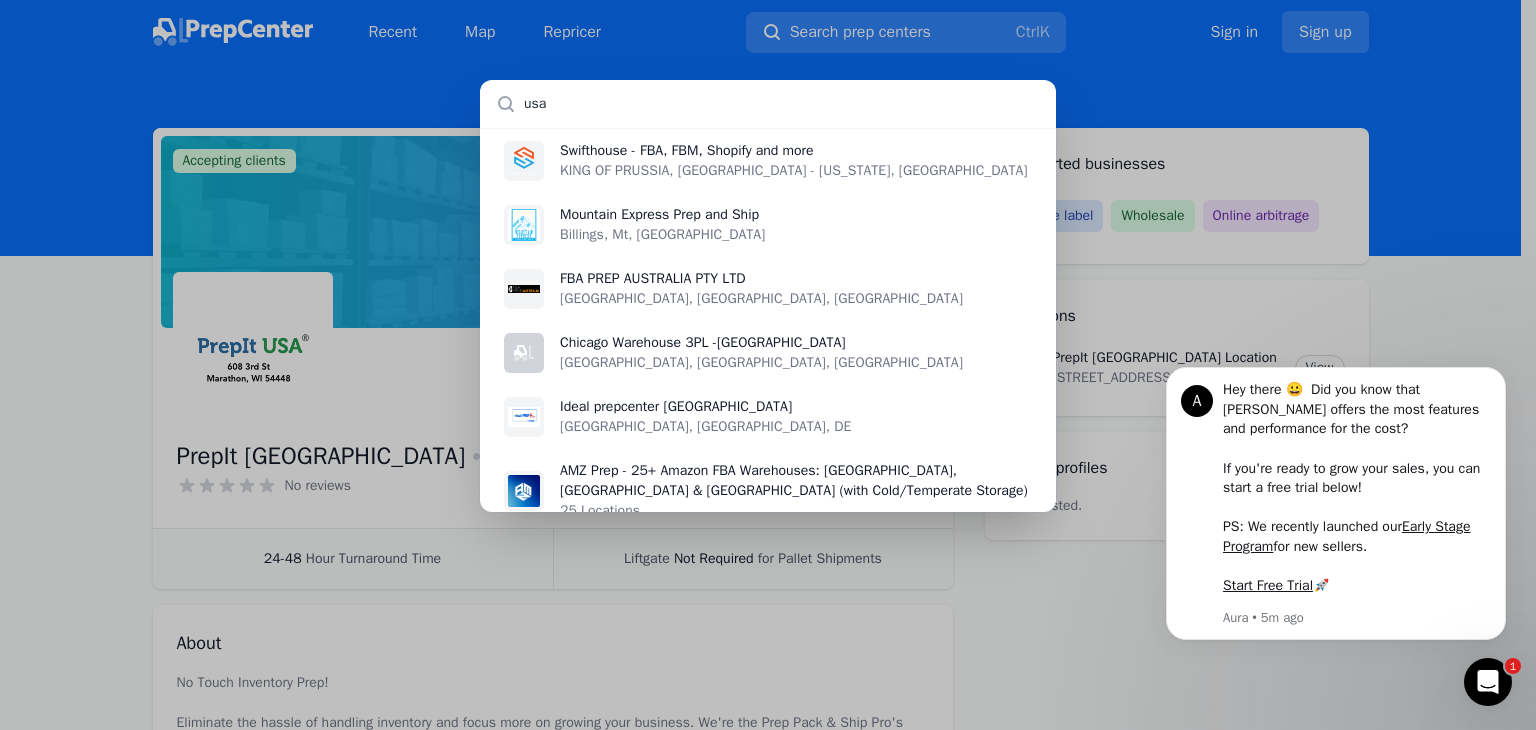 scroll, scrollTop: 556, scrollLeft: 0, axis: vertical 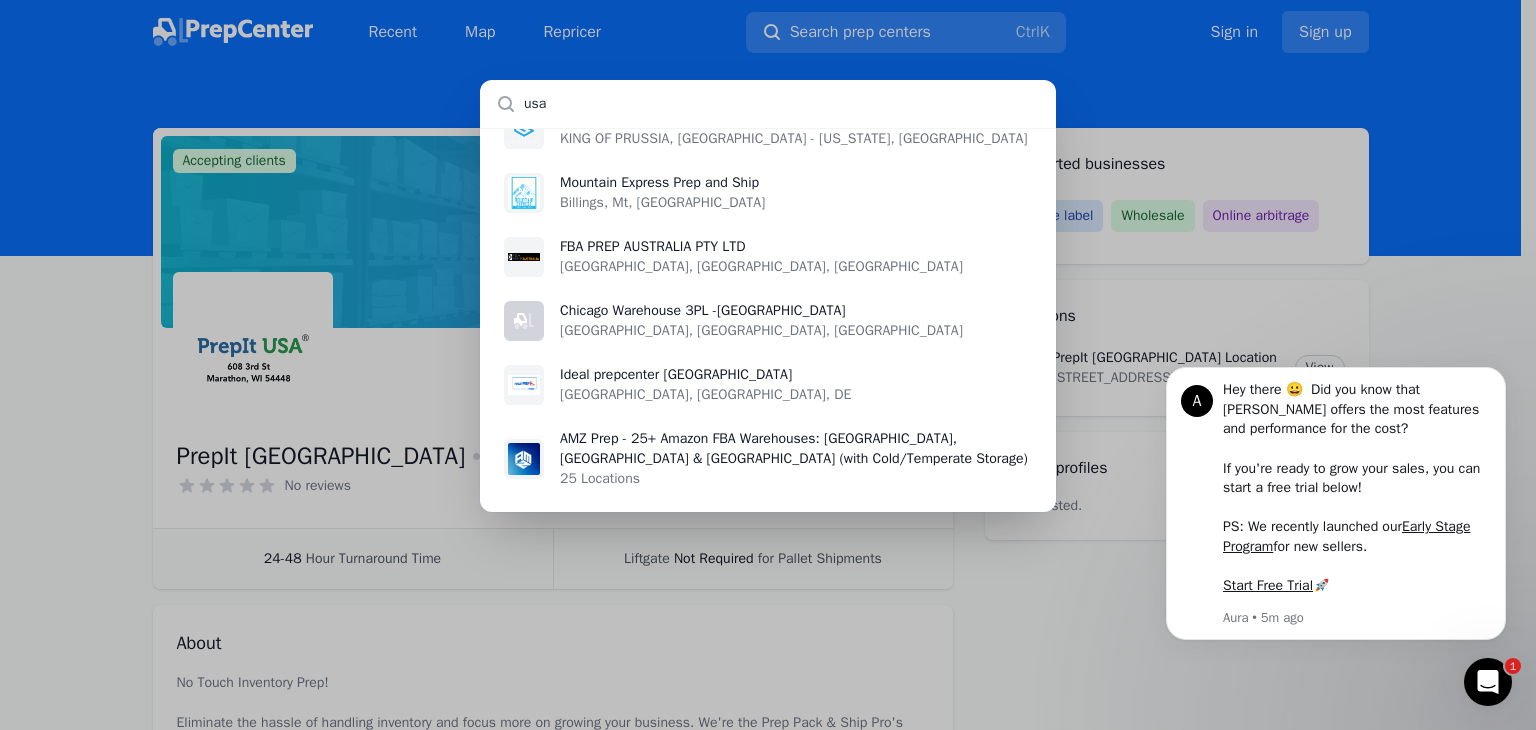 click on "usa" at bounding box center [768, 104] 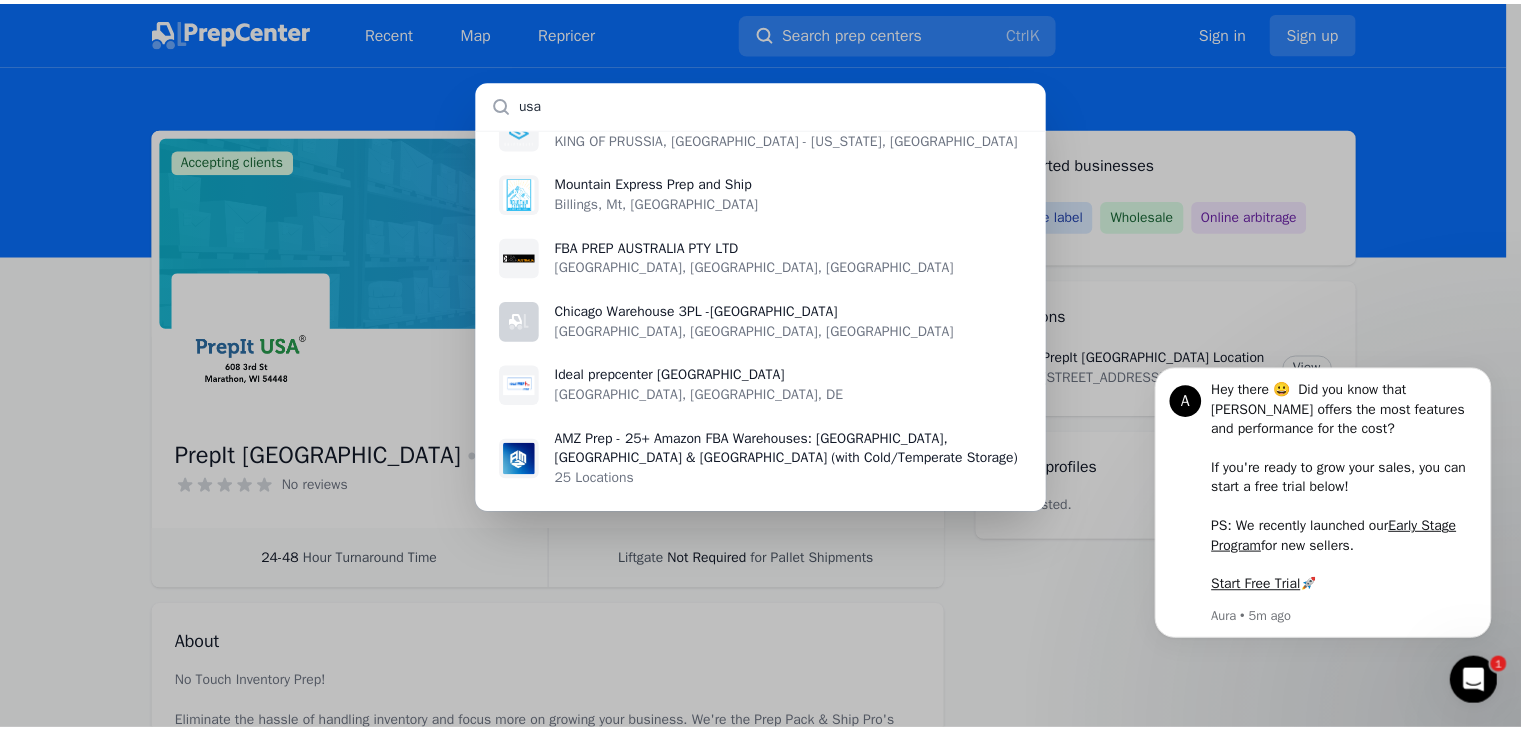 scroll, scrollTop: 0, scrollLeft: 0, axis: both 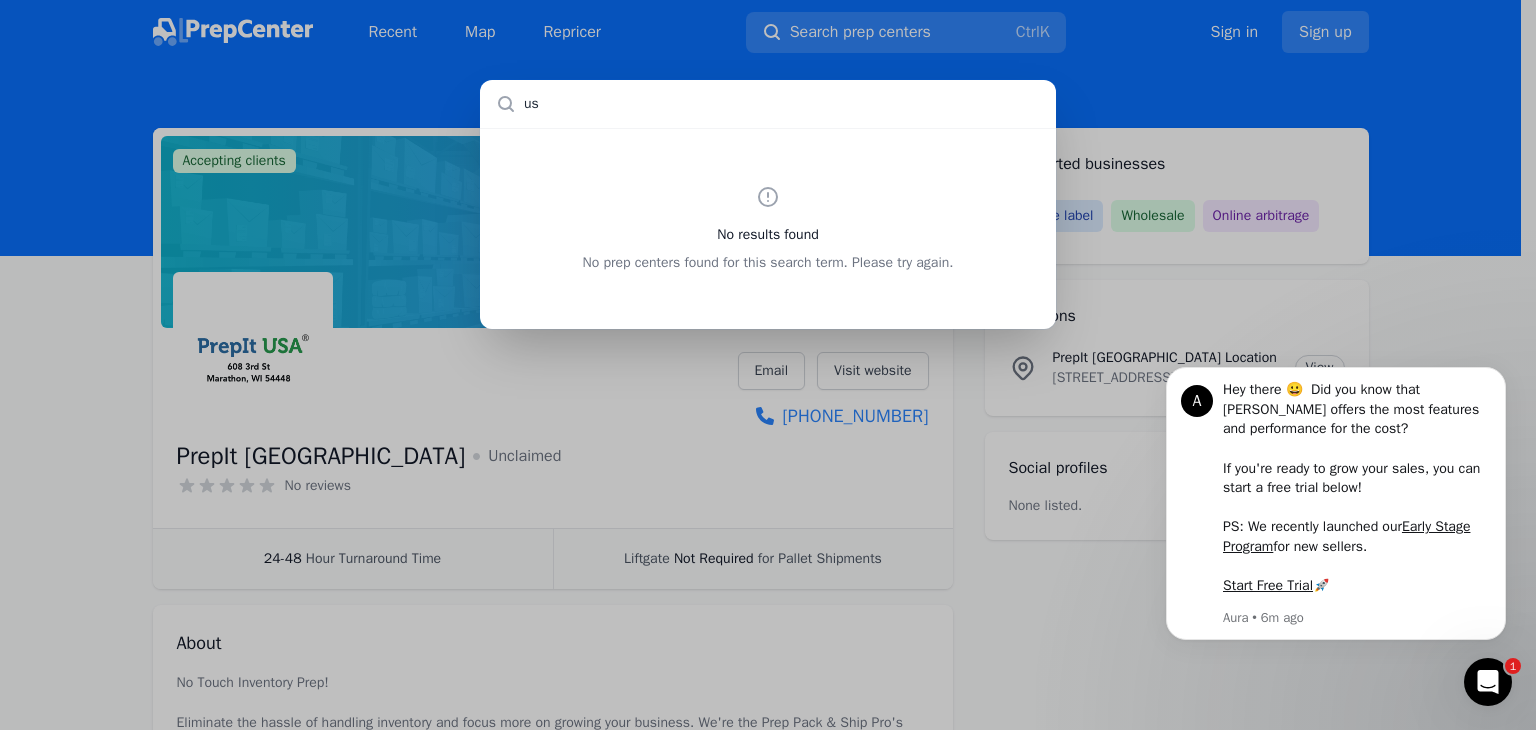 type on "u" 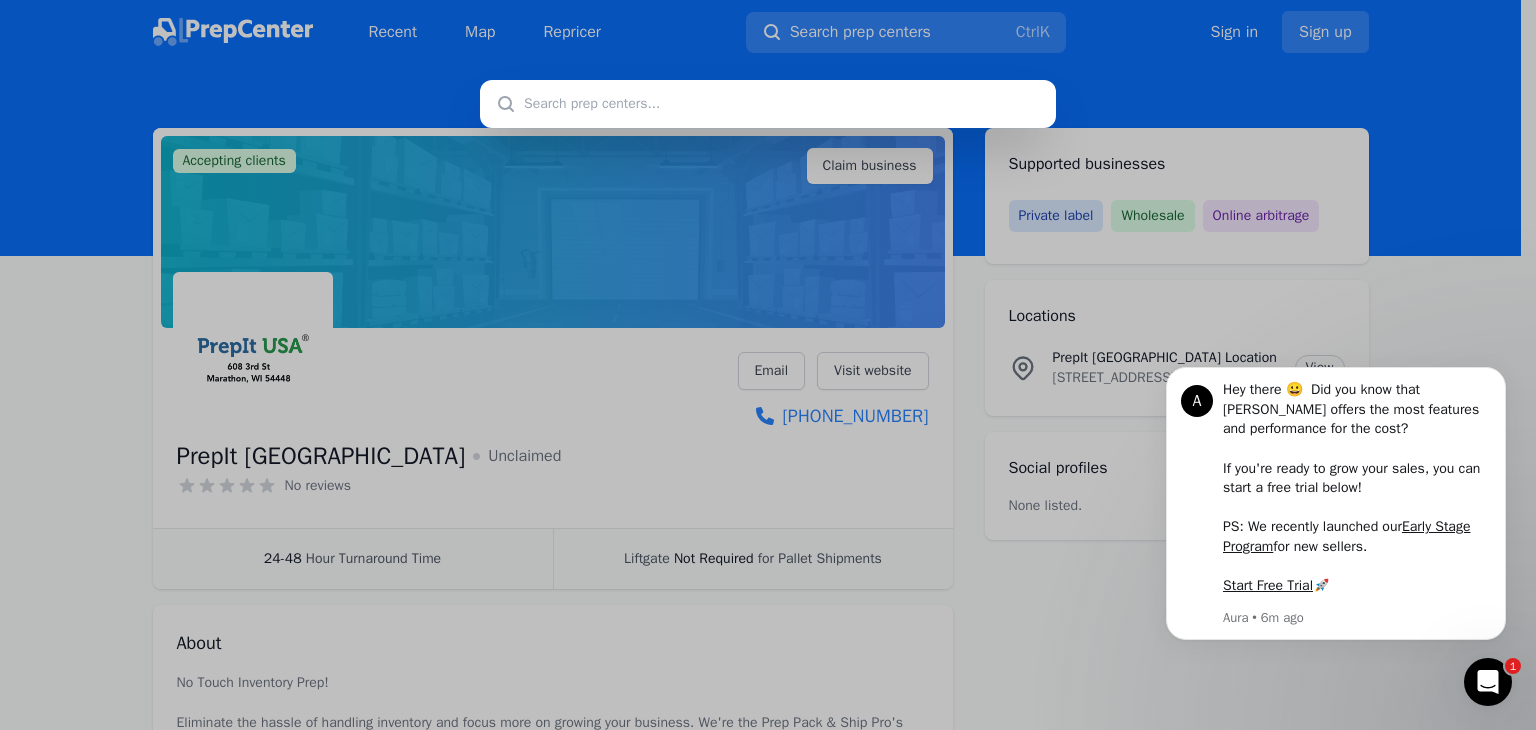 click at bounding box center [768, 104] 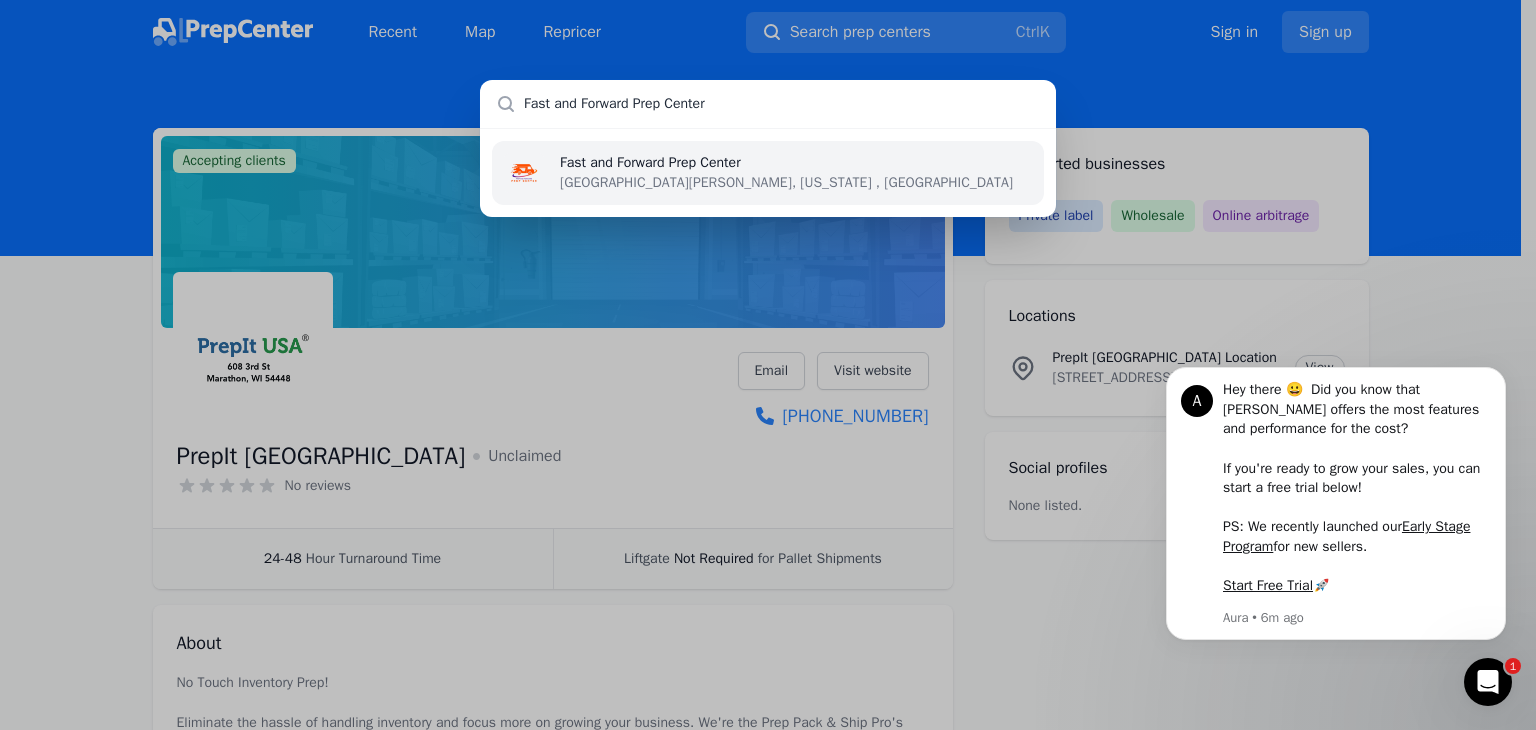type on "Fast and Forward Prep Center" 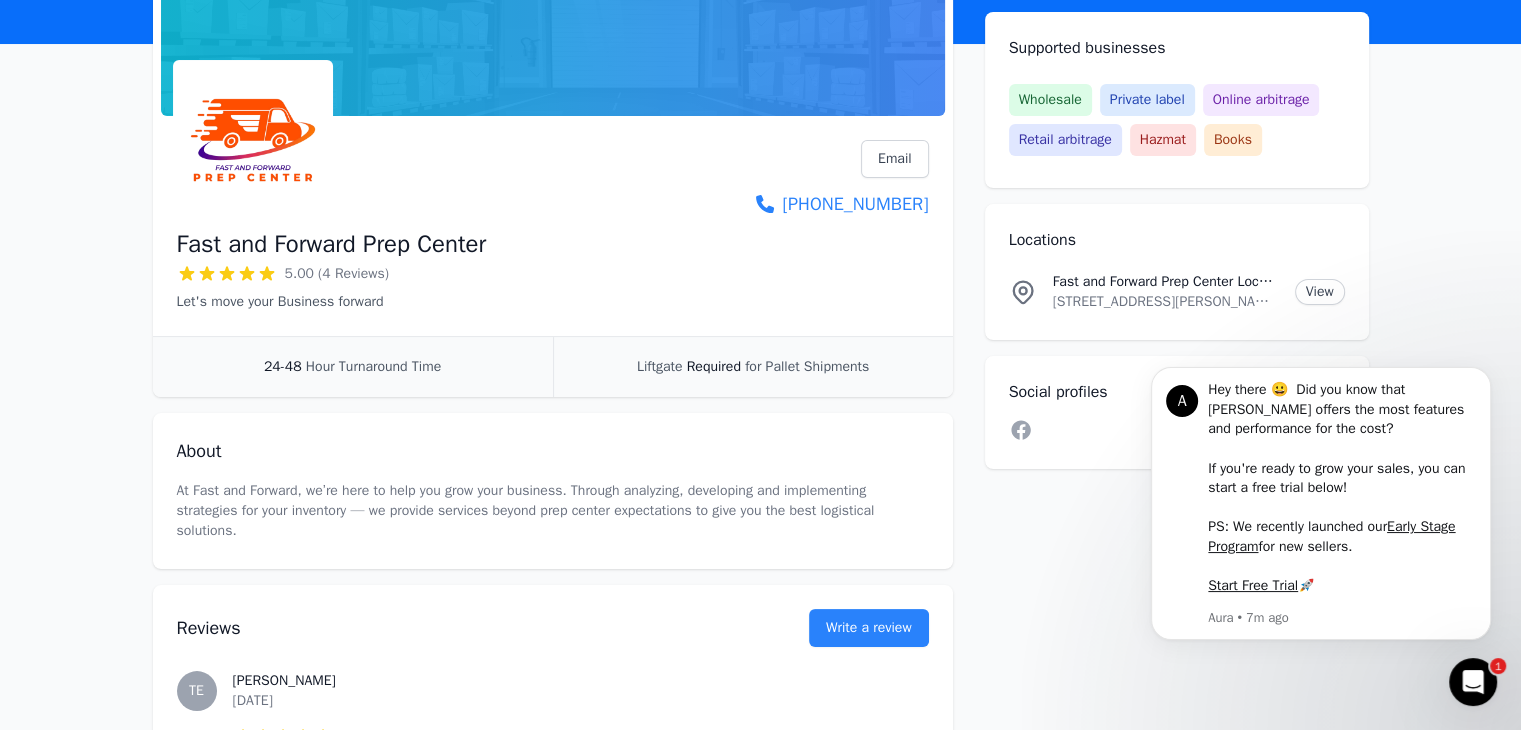 scroll, scrollTop: 0, scrollLeft: 0, axis: both 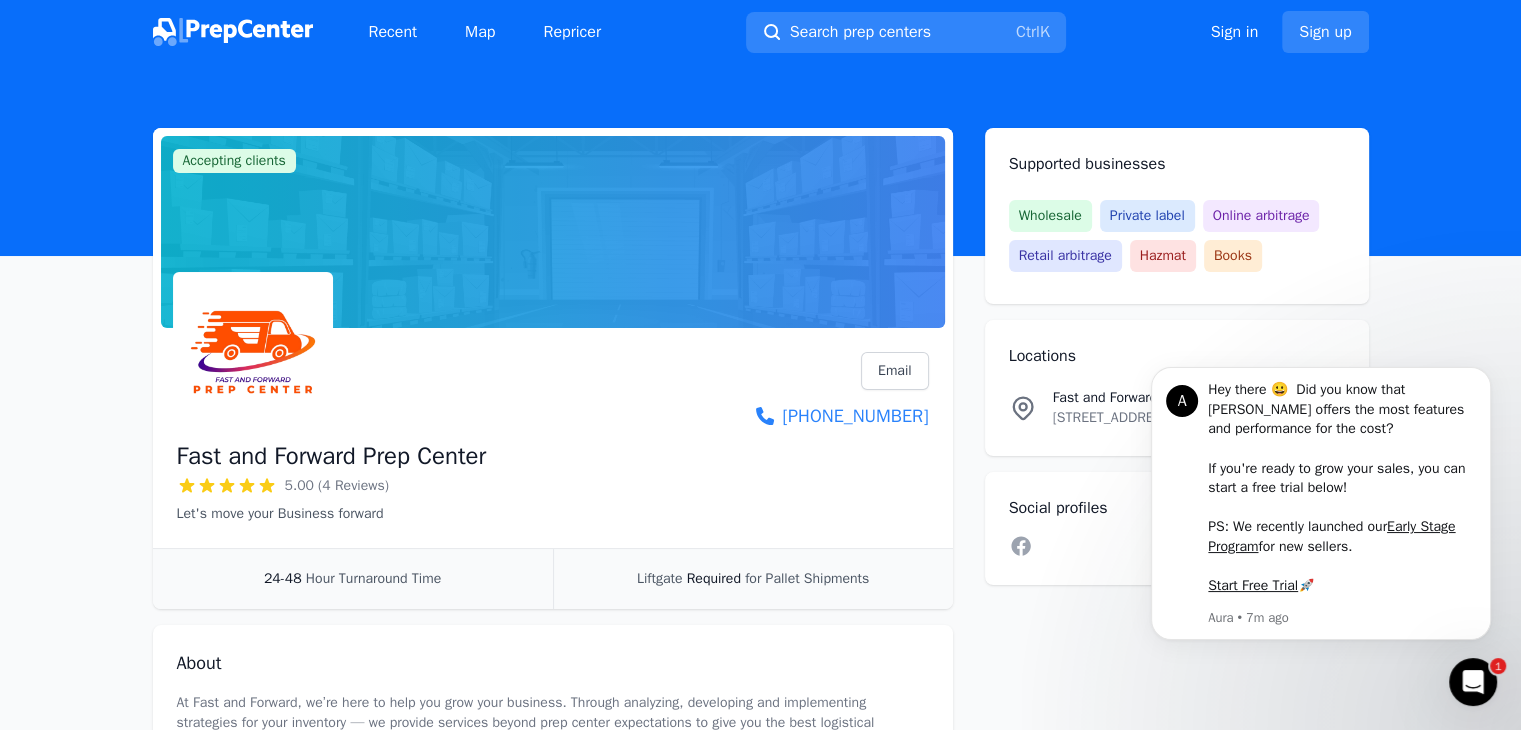 click 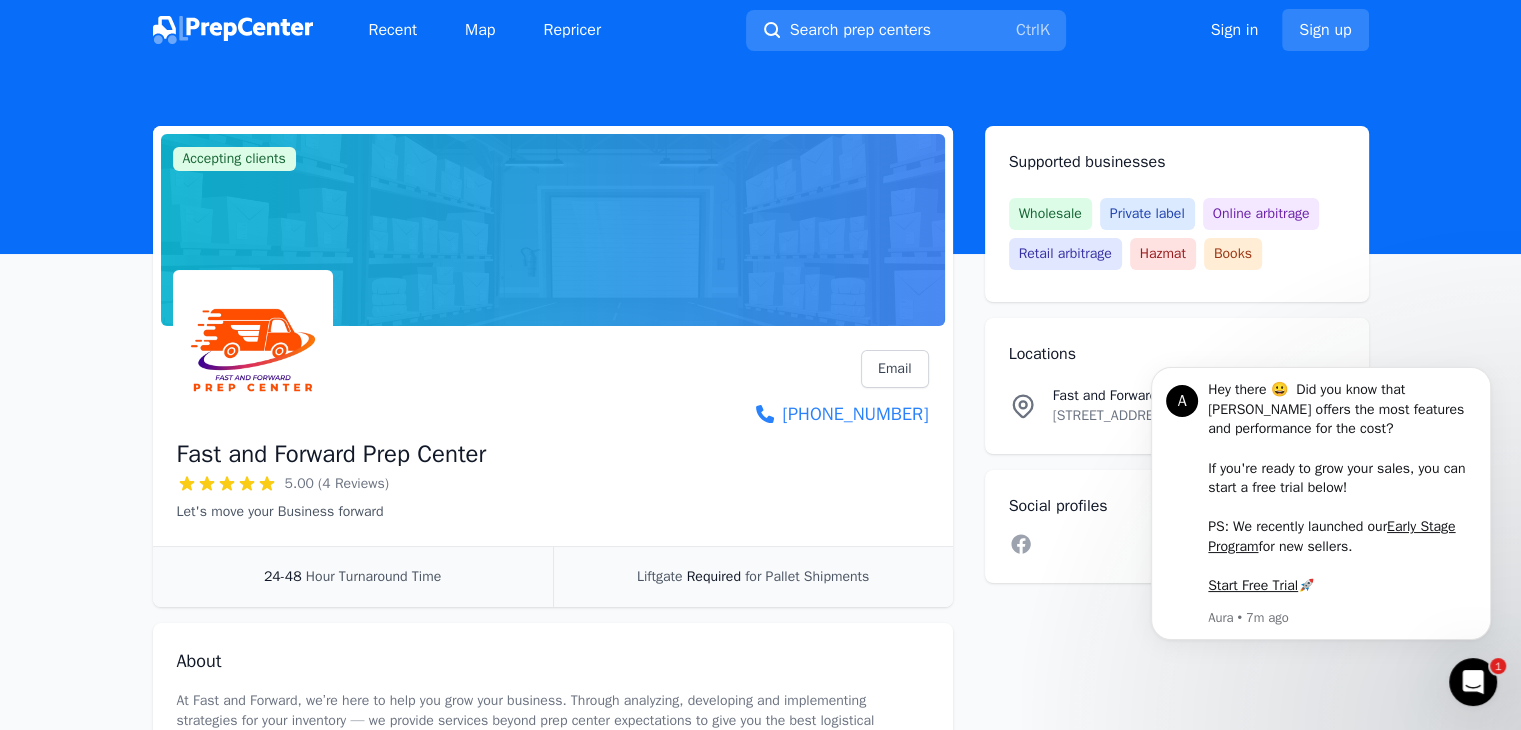 scroll, scrollTop: 0, scrollLeft: 0, axis: both 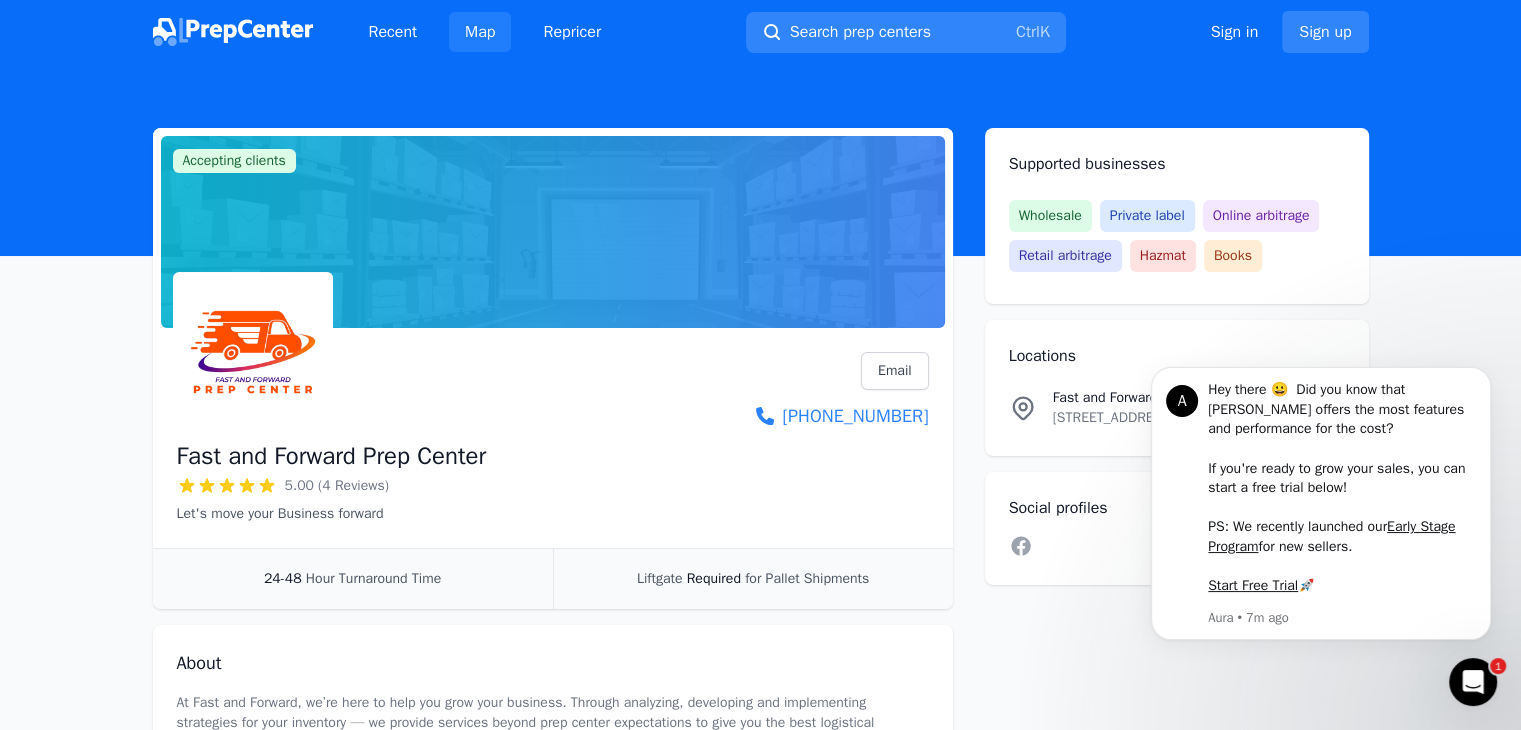 click on "Map" at bounding box center [480, 32] 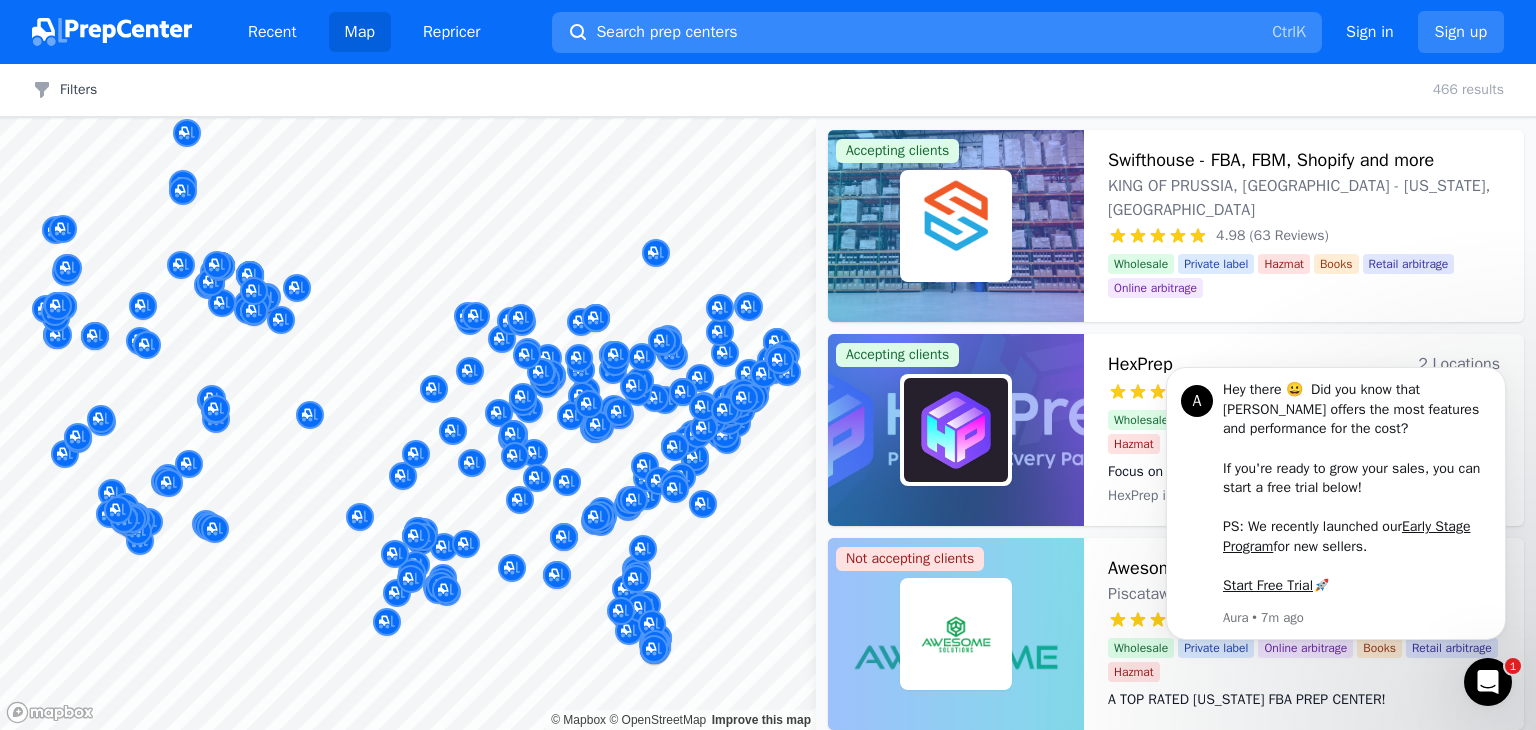 click on "Search prep centers Ctrl  K" at bounding box center [937, 32] 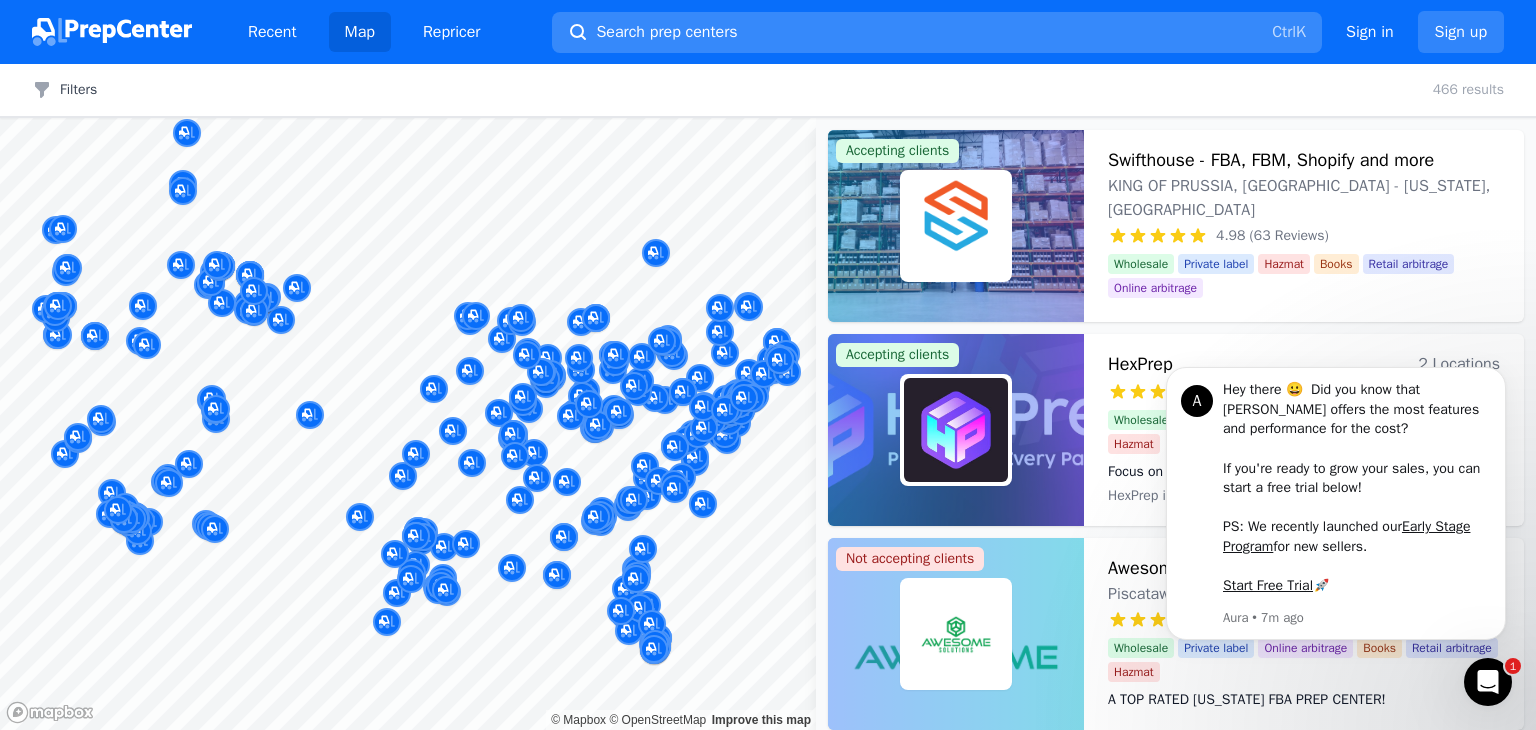 drag, startPoint x: 1237, startPoint y: 21, endPoint x: 616, endPoint y: 40, distance: 621.2906 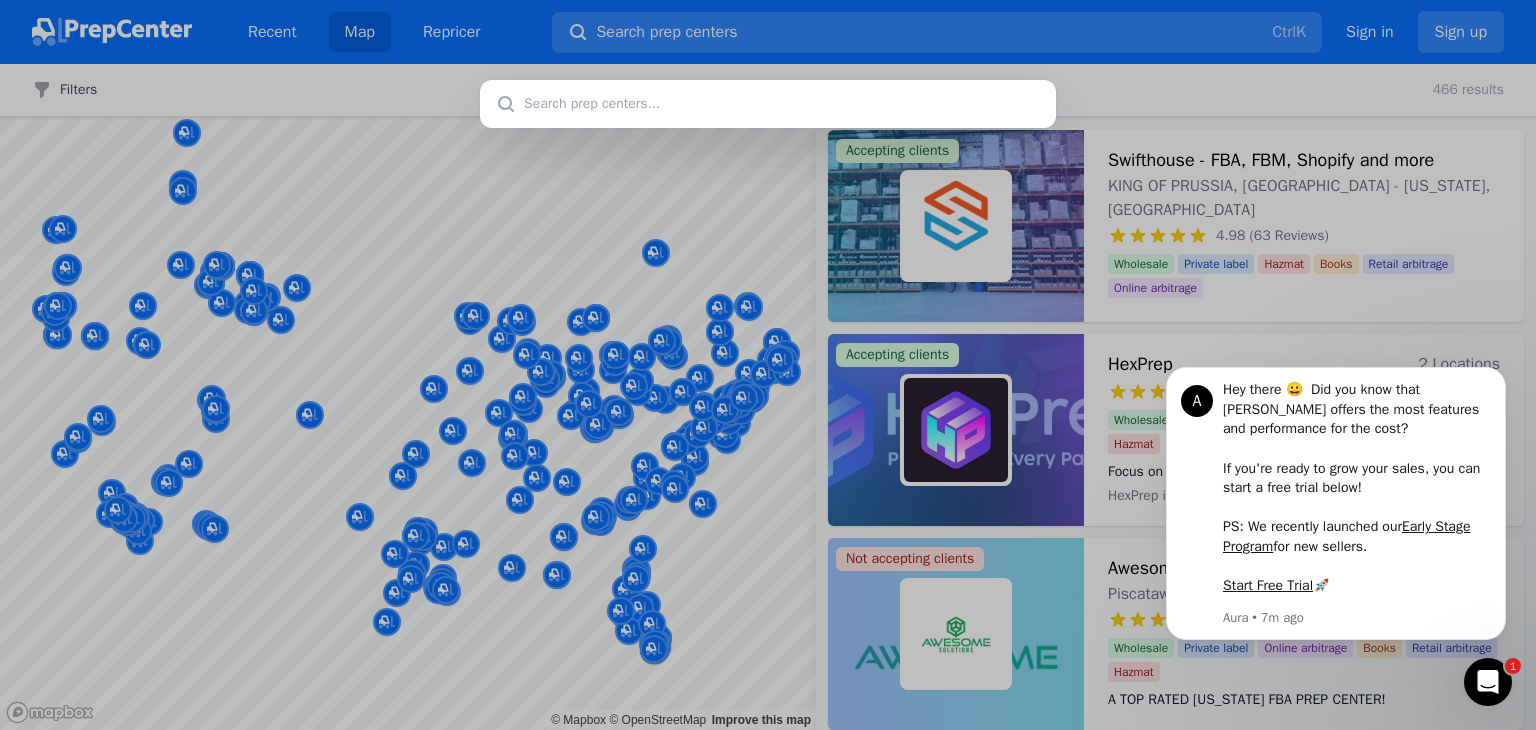 drag, startPoint x: 623, startPoint y: 17, endPoint x: 592, endPoint y: 88, distance: 77.47257 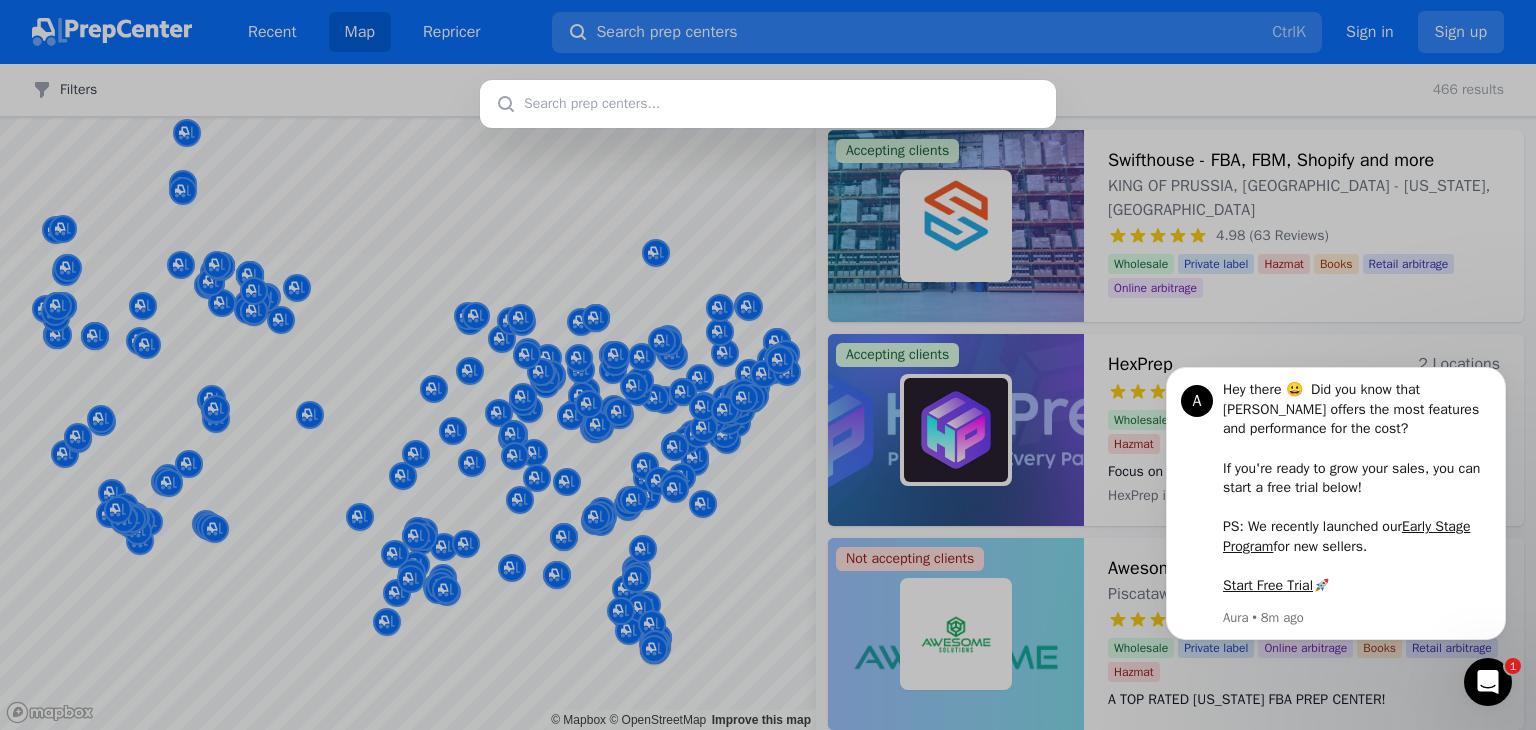 click at bounding box center (768, 104) 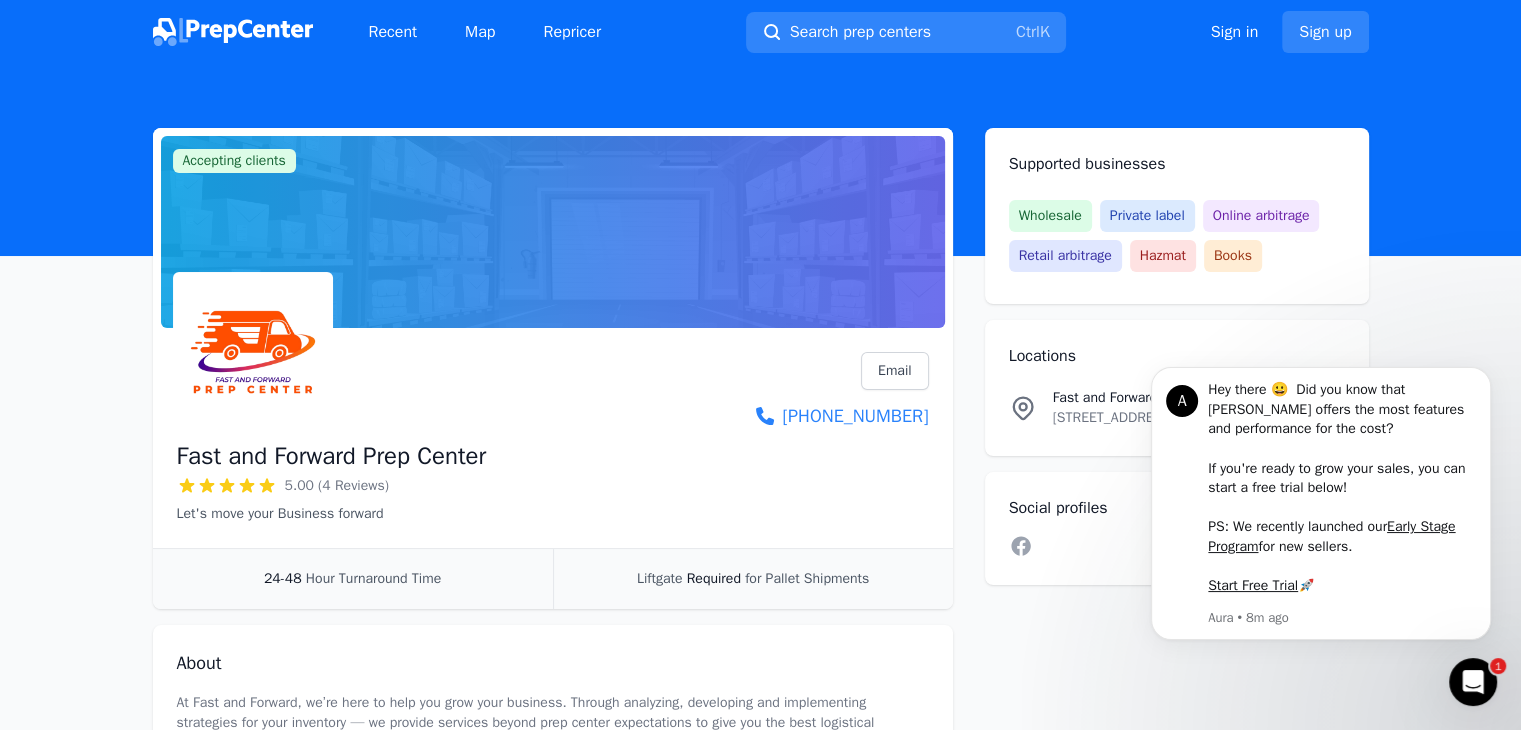 click on "Hour Turnaround Time" at bounding box center (373, 578) 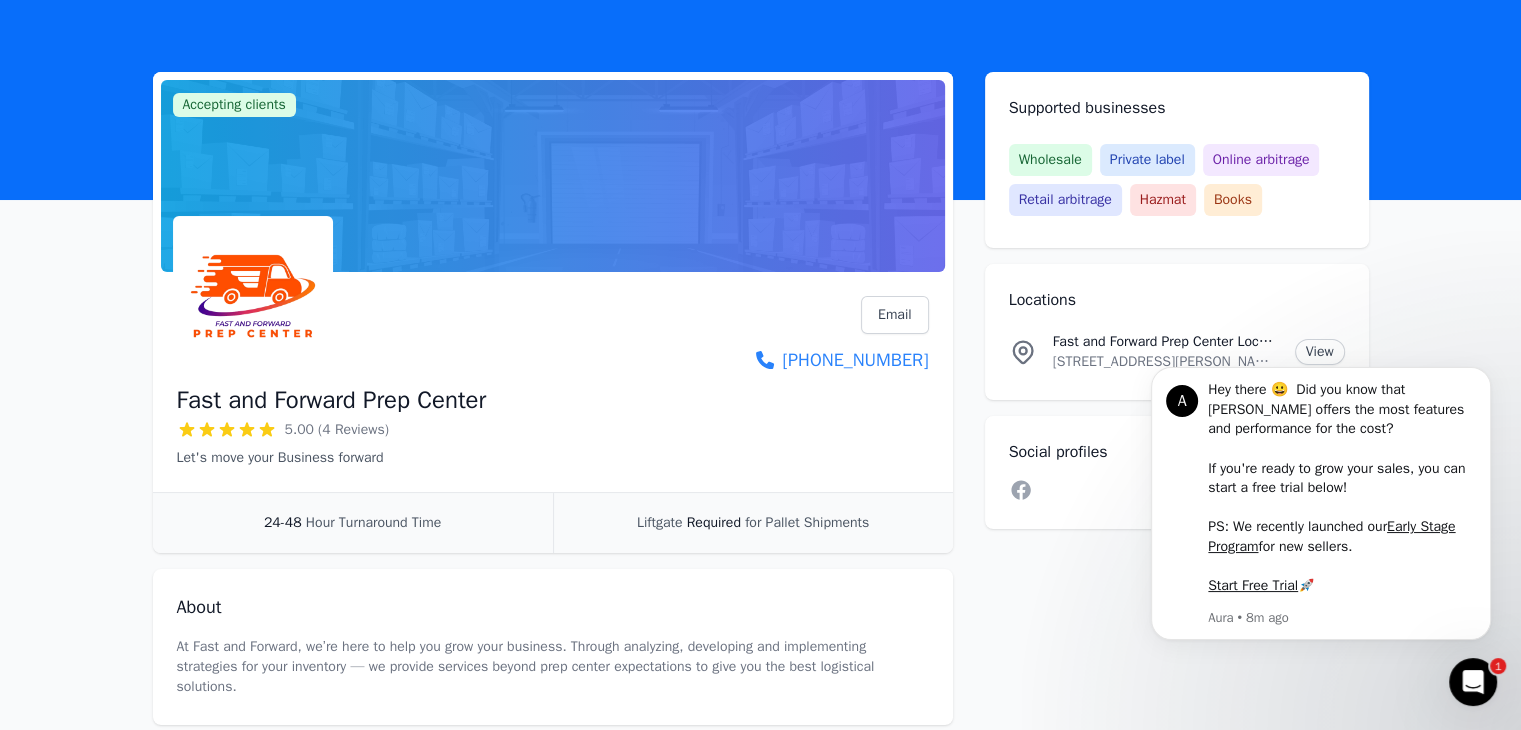 scroll, scrollTop: 0, scrollLeft: 0, axis: both 